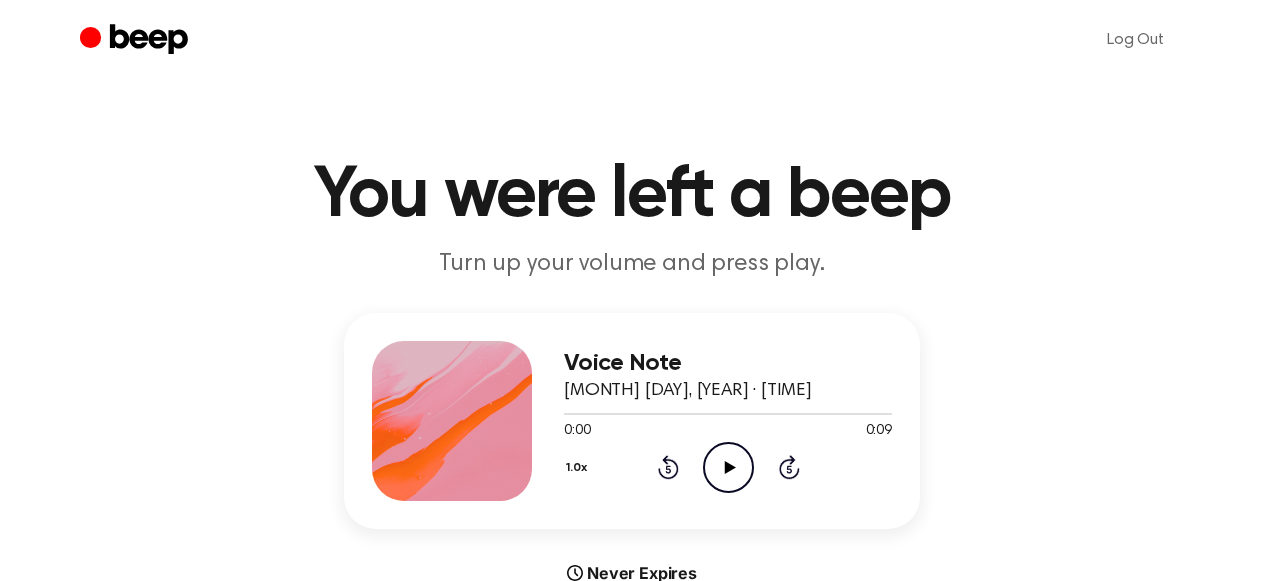 scroll, scrollTop: 0, scrollLeft: 0, axis: both 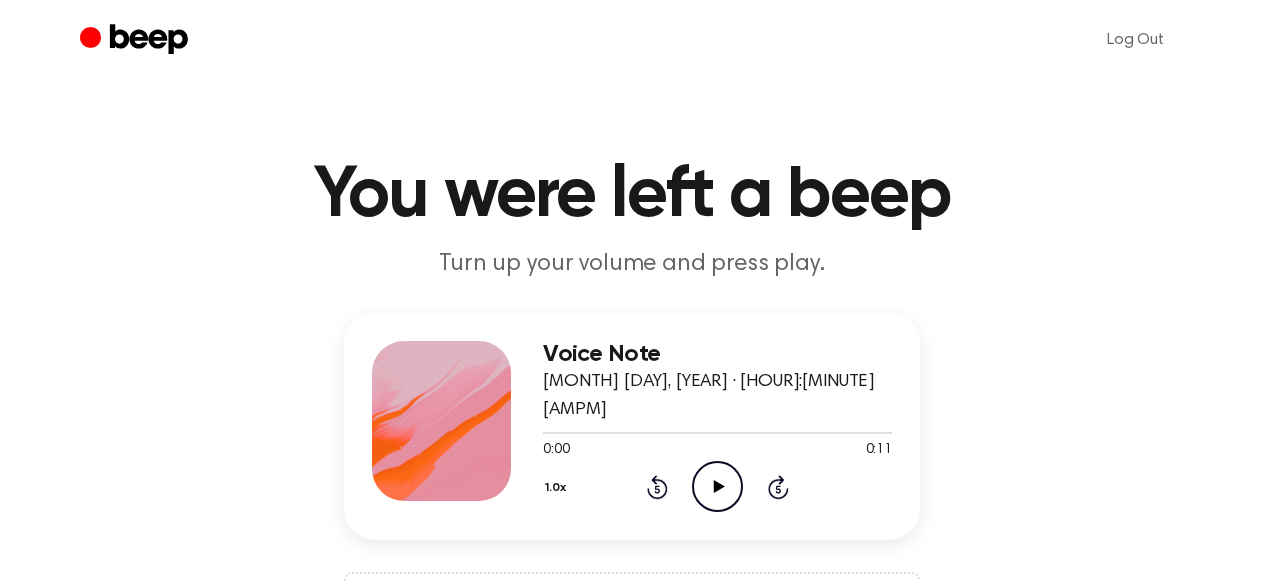 click on "Play Audio" 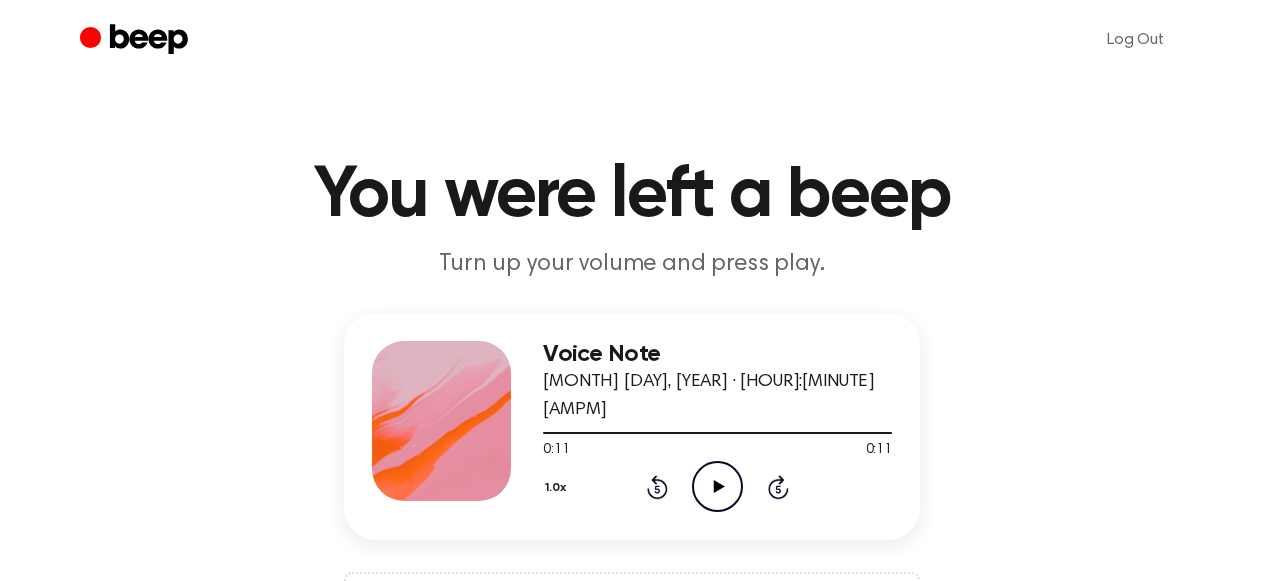 click on "Play Audio" 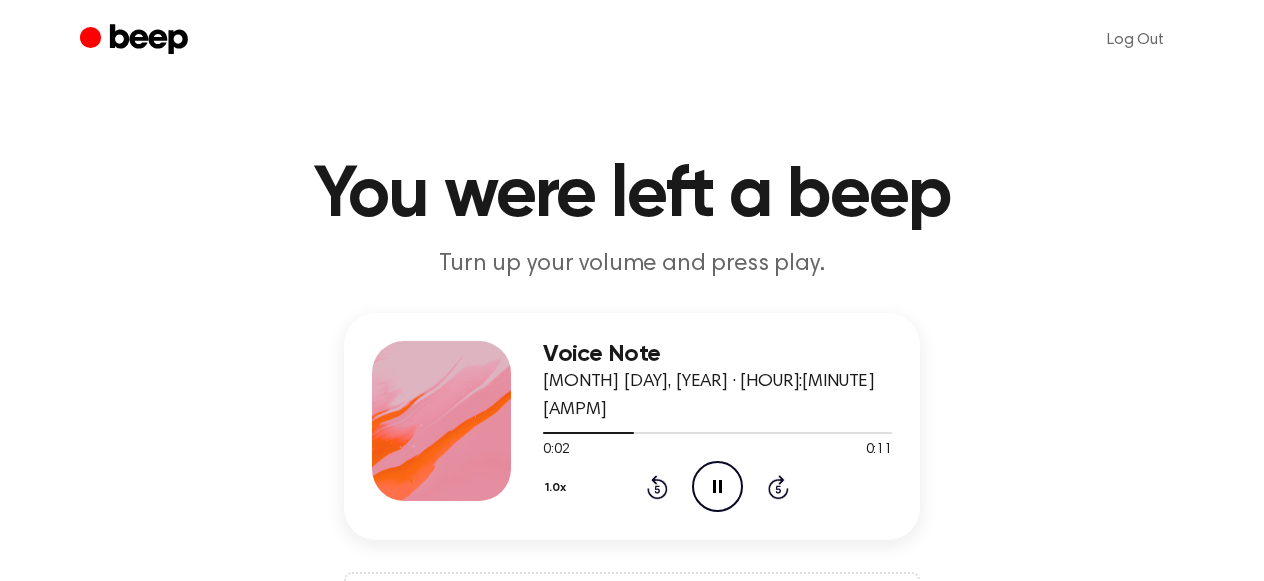 click 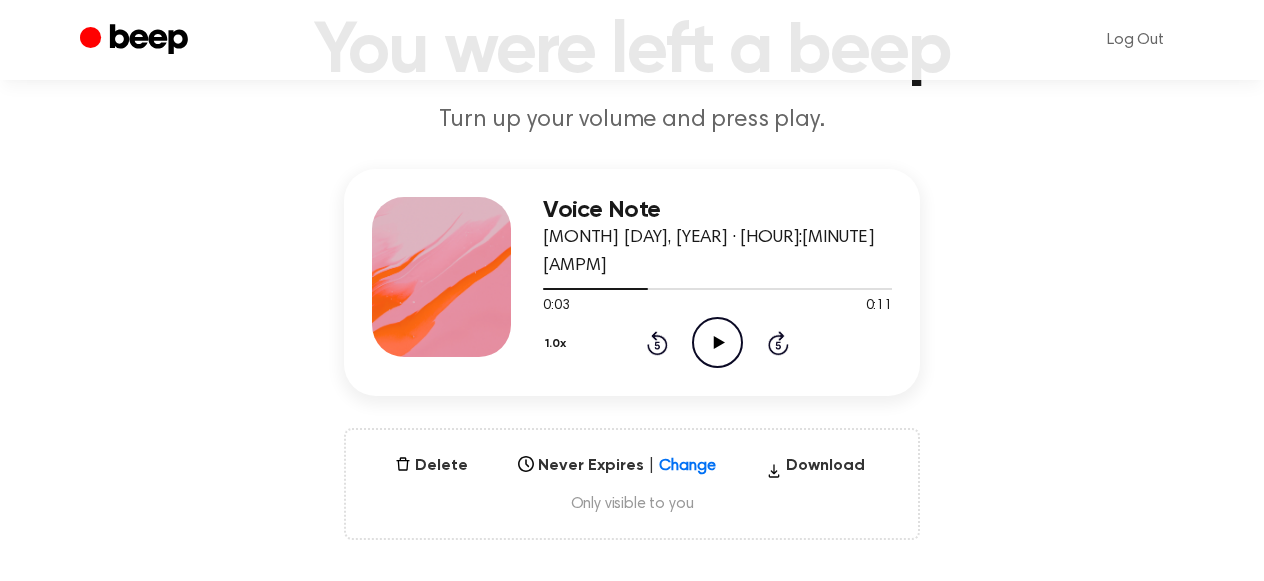 scroll, scrollTop: 197, scrollLeft: 0, axis: vertical 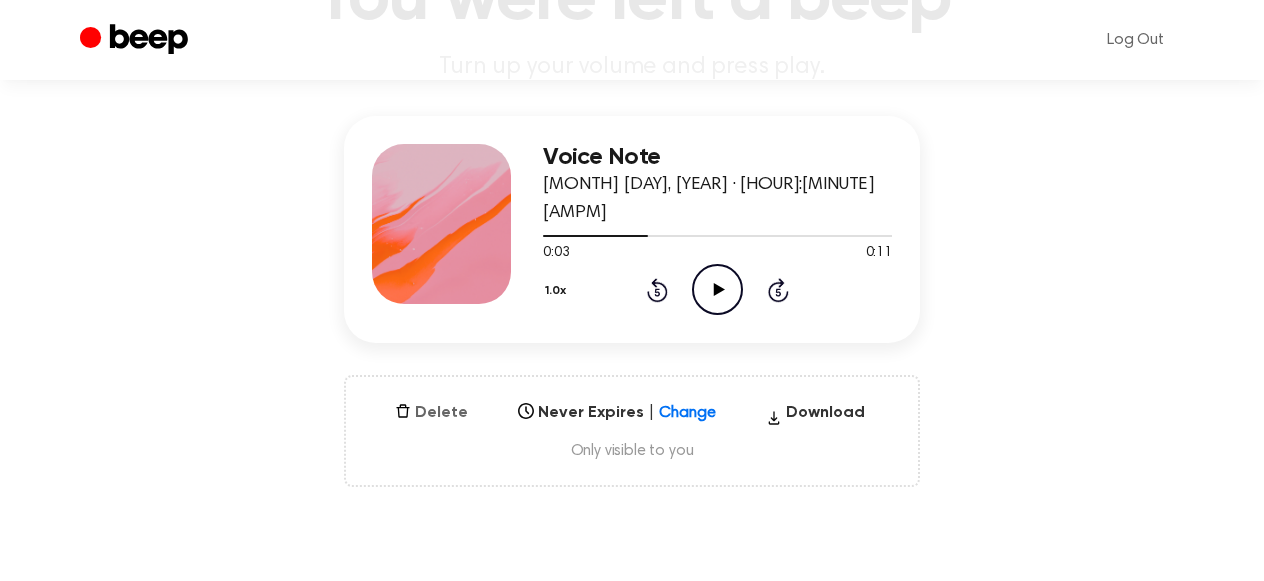 click on "Delete" at bounding box center [431, 413] 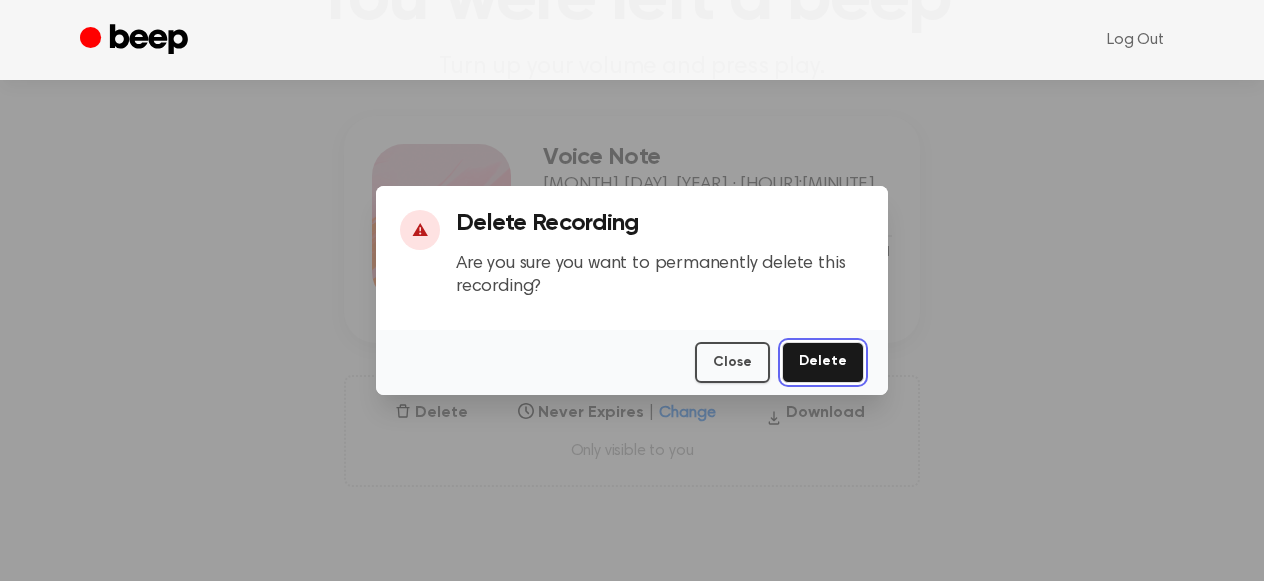 click on "Delete" at bounding box center (823, 362) 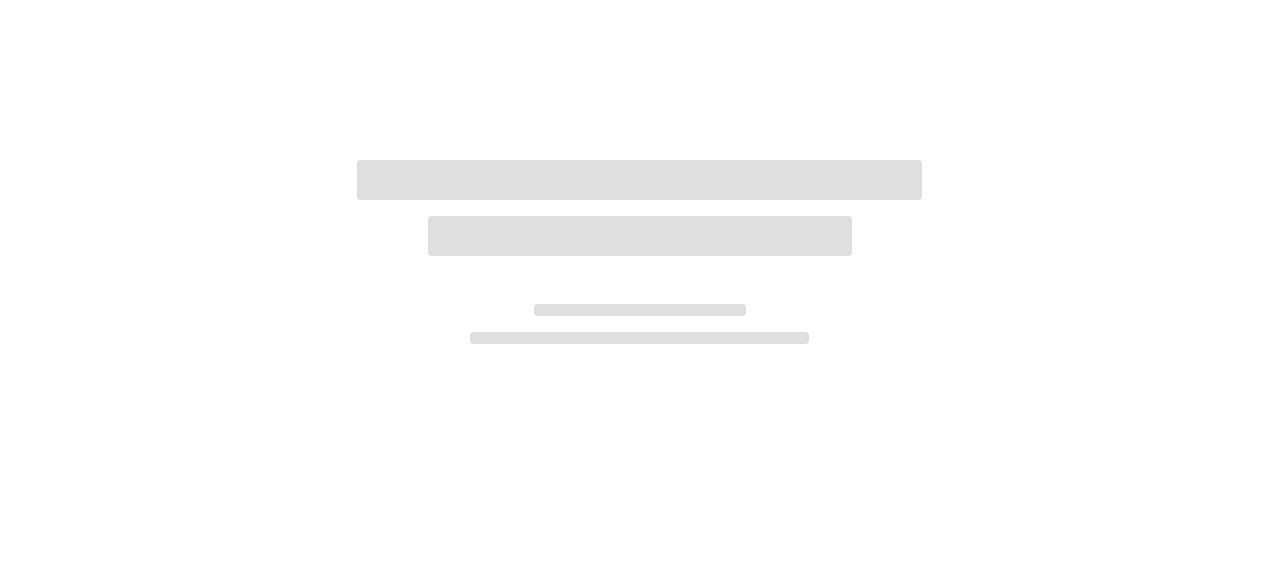 scroll, scrollTop: 0, scrollLeft: 0, axis: both 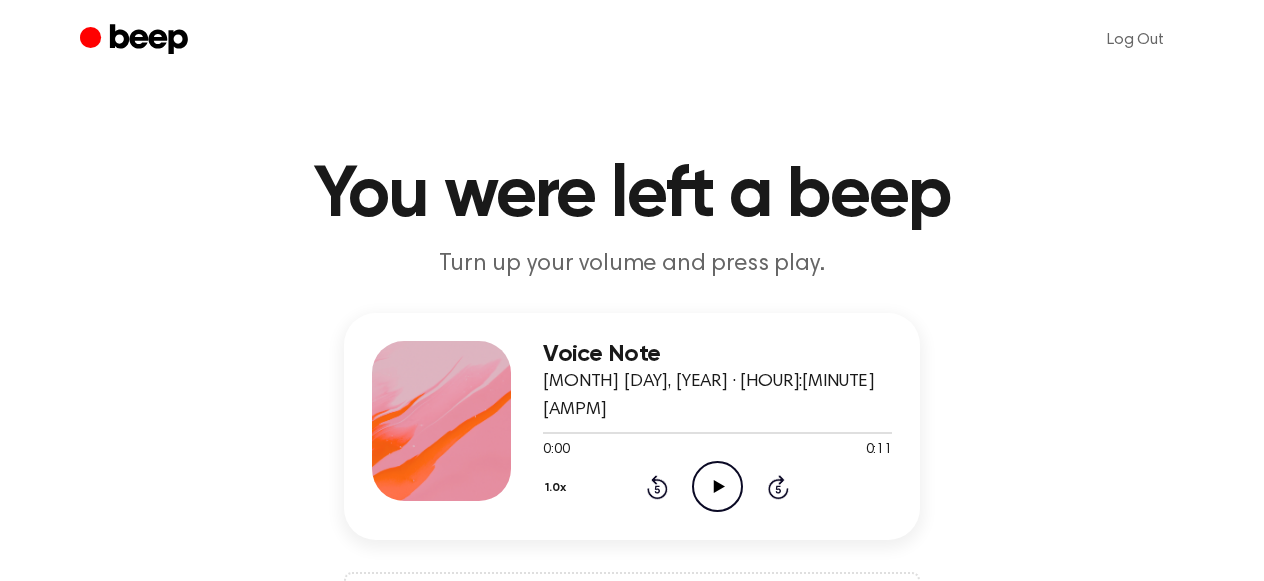 click on "Play Audio" 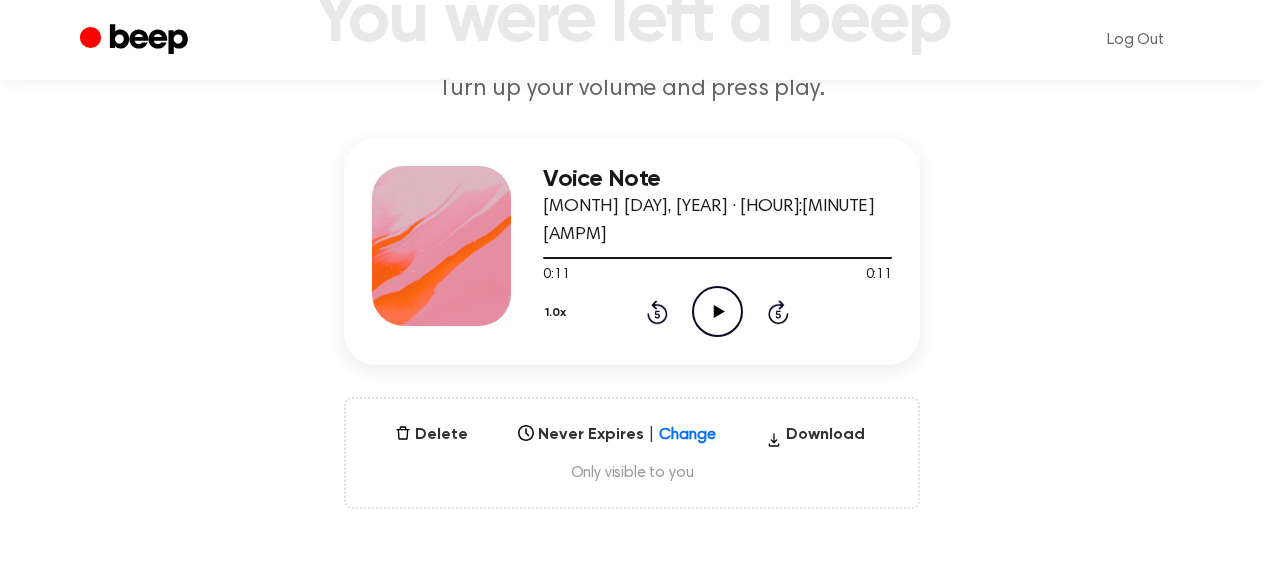 scroll, scrollTop: 192, scrollLeft: 0, axis: vertical 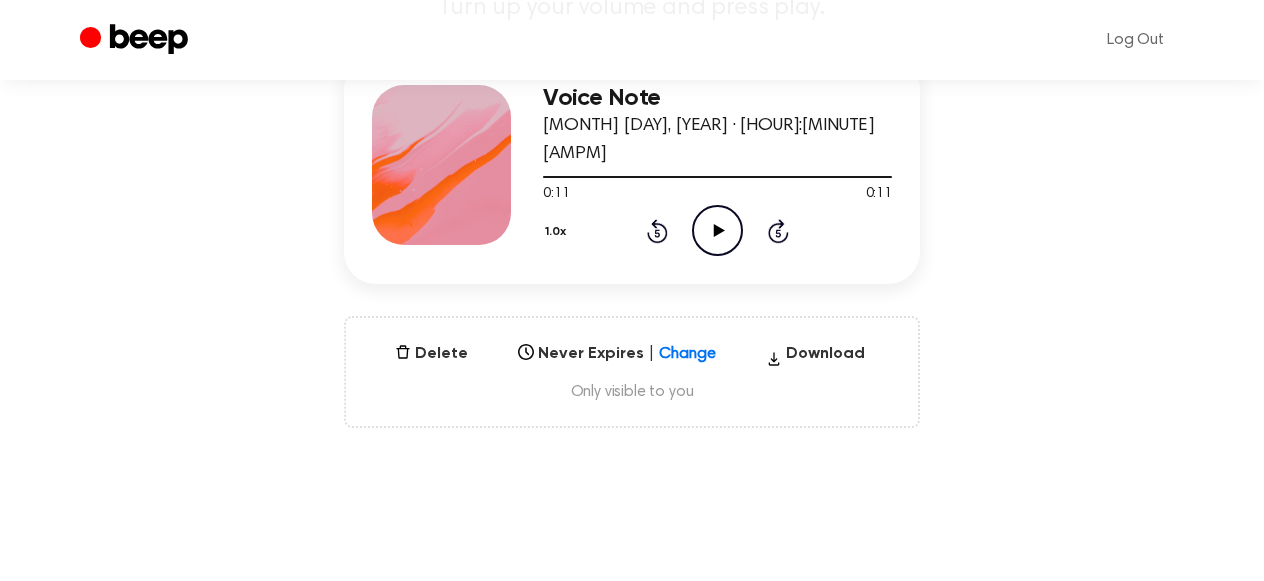 click on "Select..." at bounding box center [617, 348] 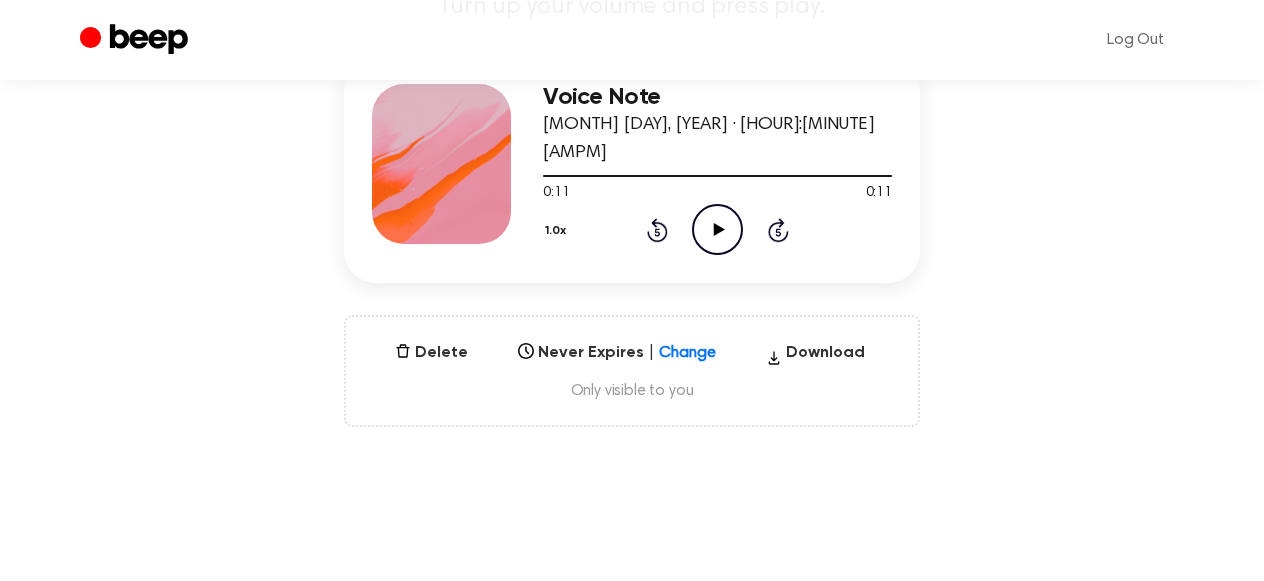 scroll, scrollTop: 261, scrollLeft: 0, axis: vertical 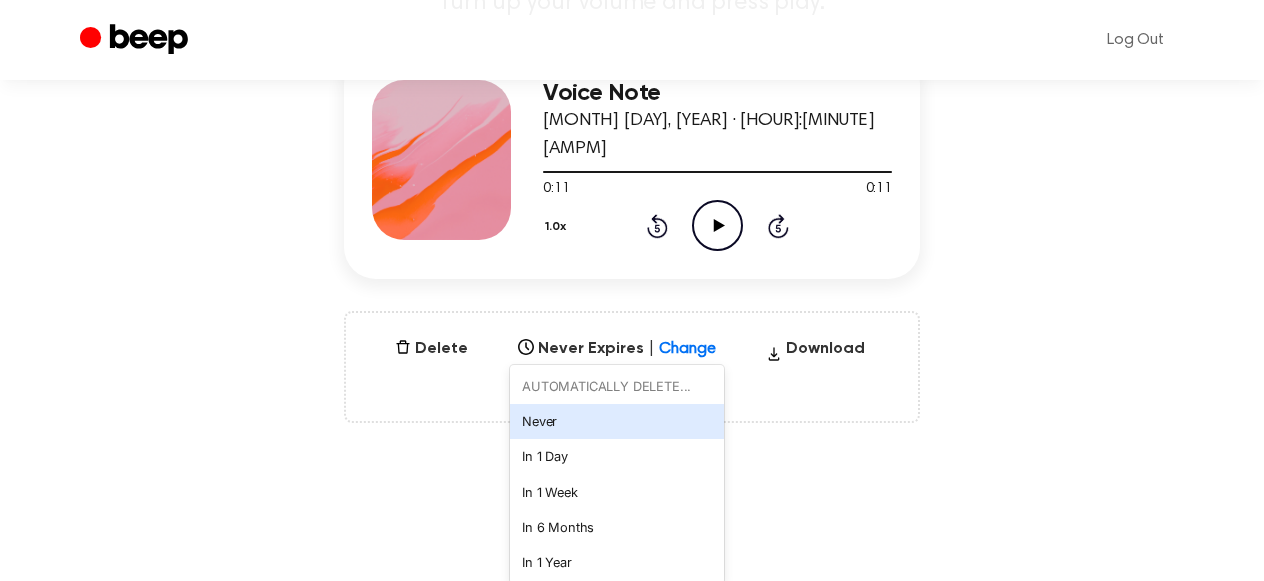 click on "Only visible to you" at bounding box center (632, 387) 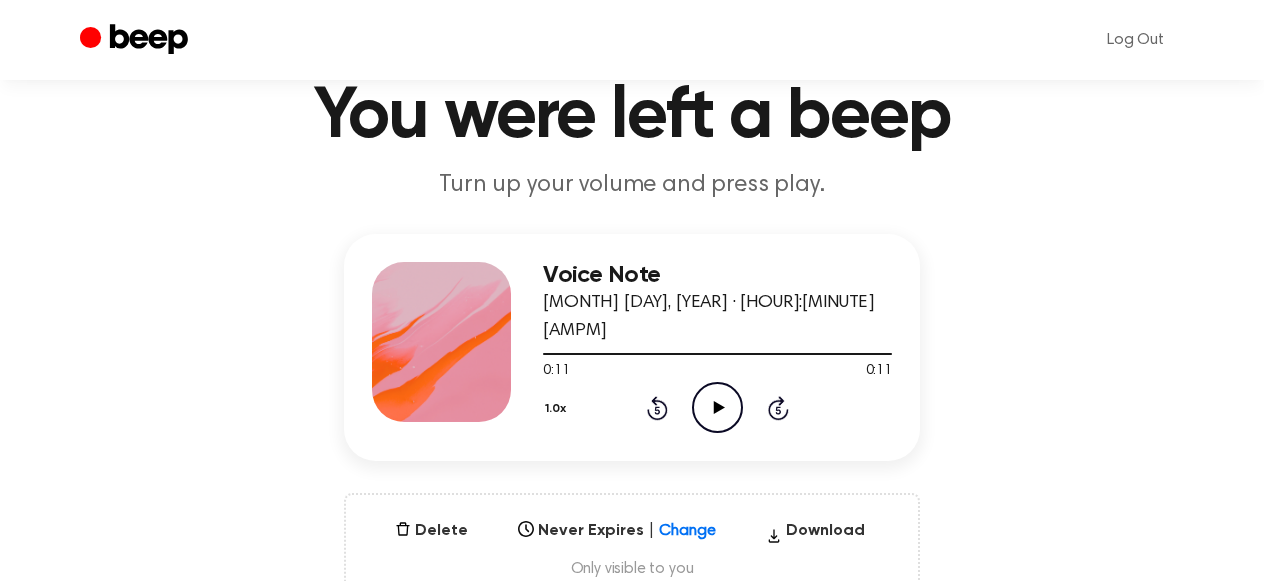 scroll, scrollTop: 62, scrollLeft: 0, axis: vertical 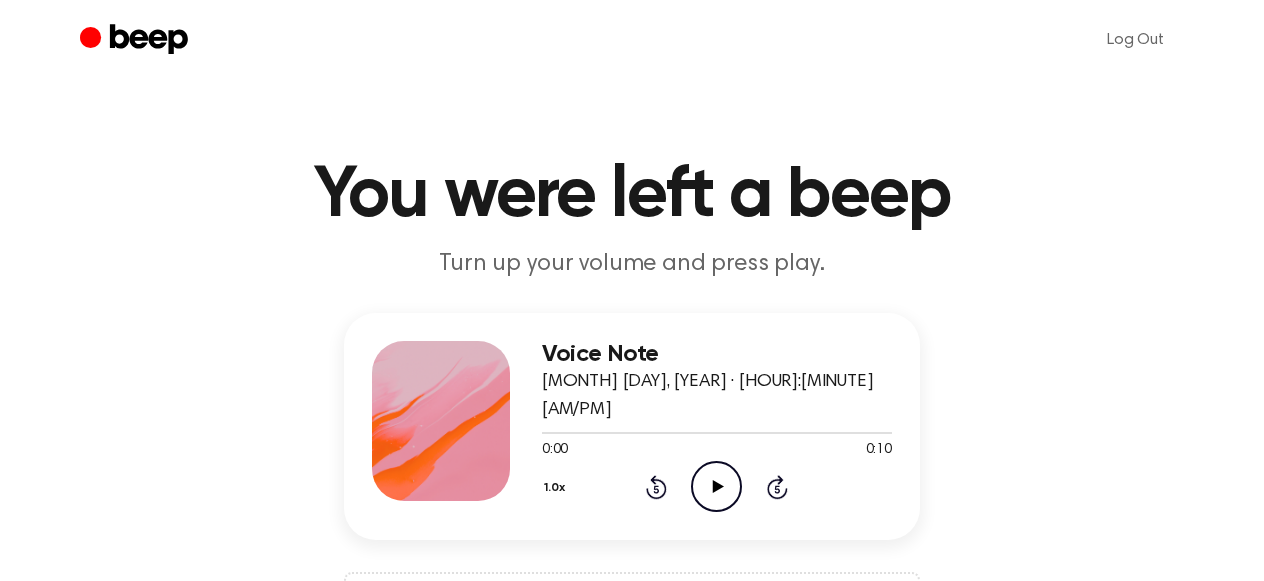 click on "Play Audio" 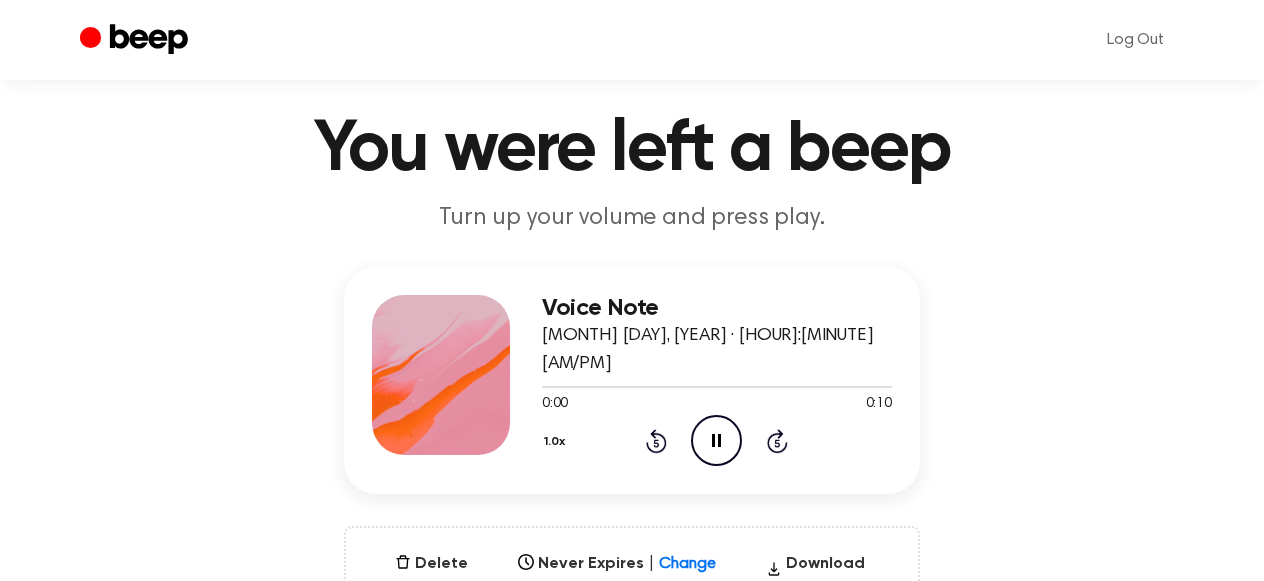 scroll, scrollTop: 150, scrollLeft: 0, axis: vertical 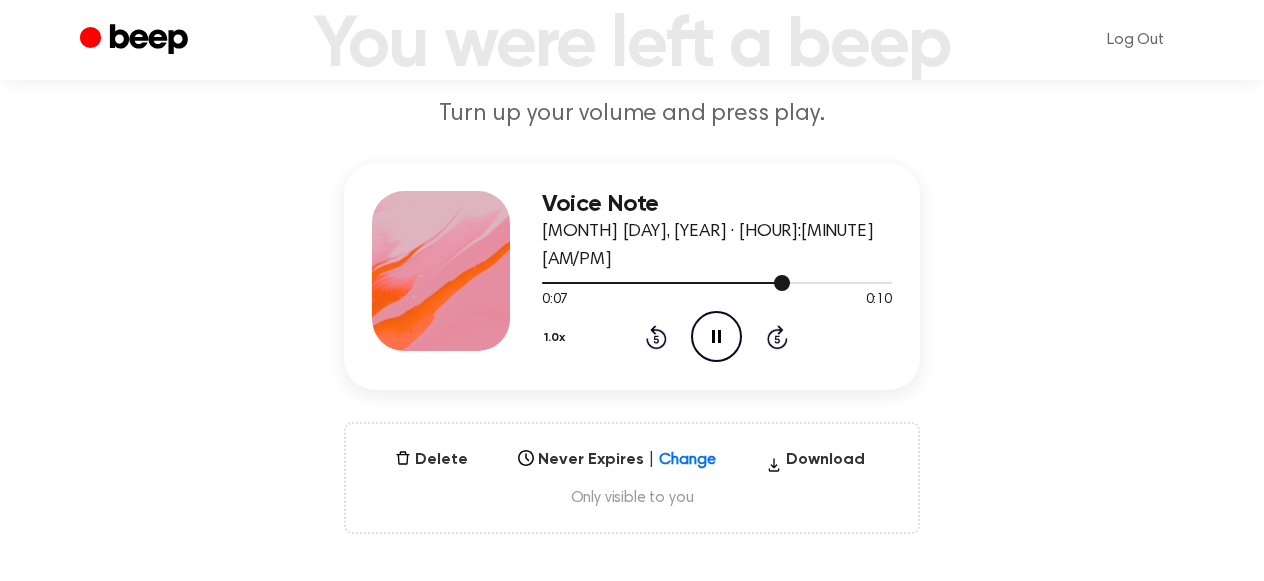 click at bounding box center (717, 282) 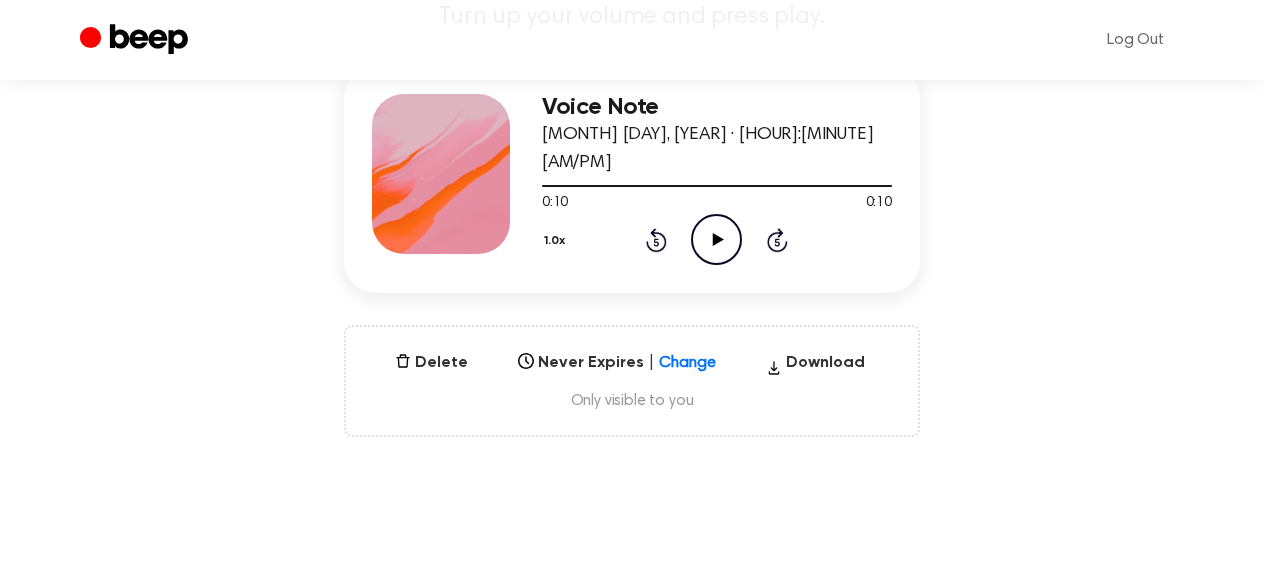 click on "Select..." at bounding box center (617, 357) 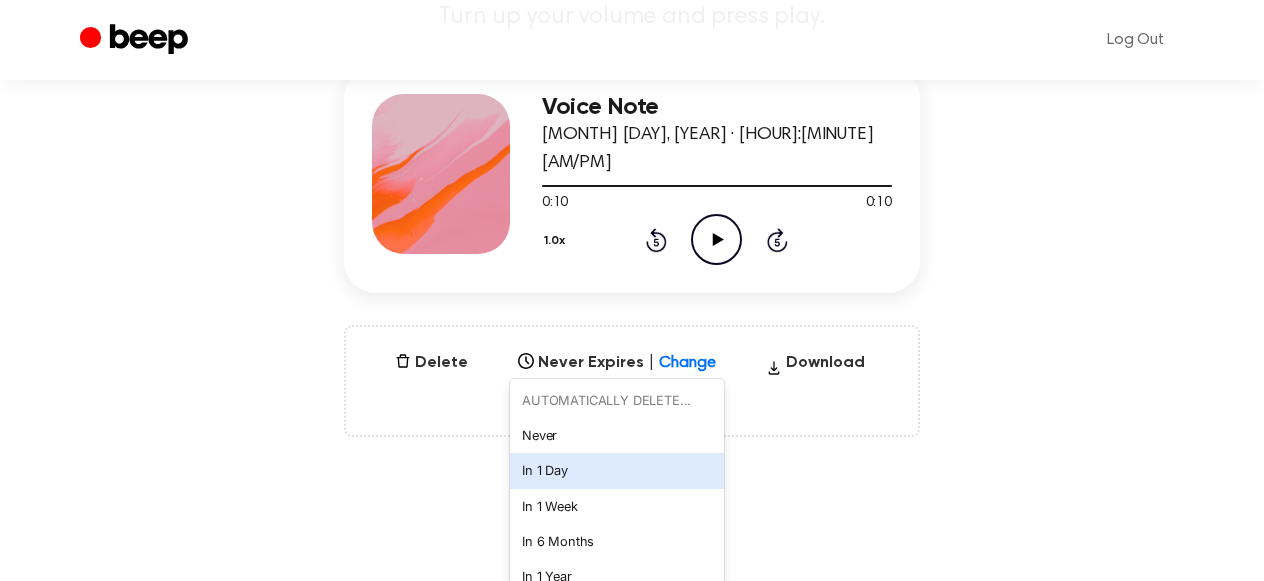 scroll, scrollTop: 261, scrollLeft: 0, axis: vertical 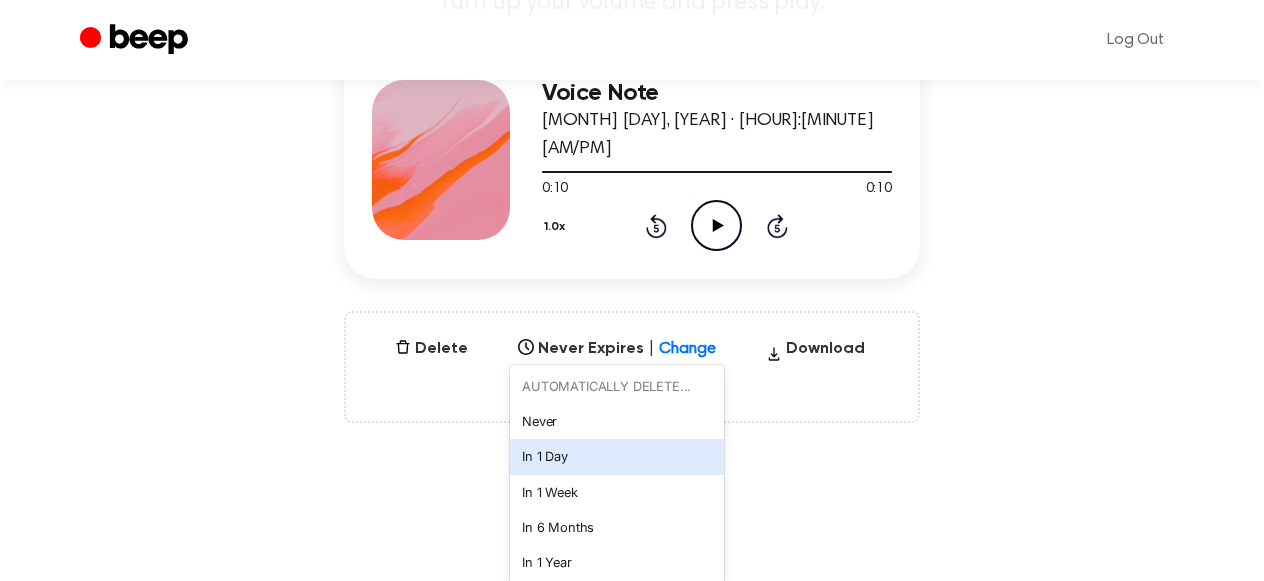 click on "In 1 Day" at bounding box center [617, 456] 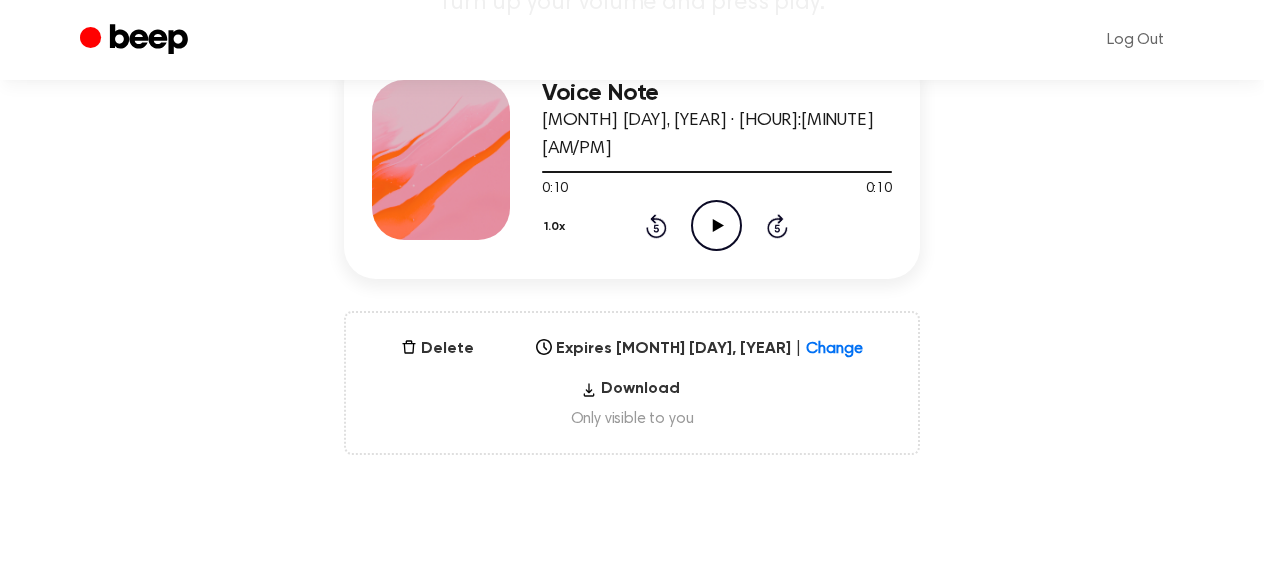 click on "Play Audio" 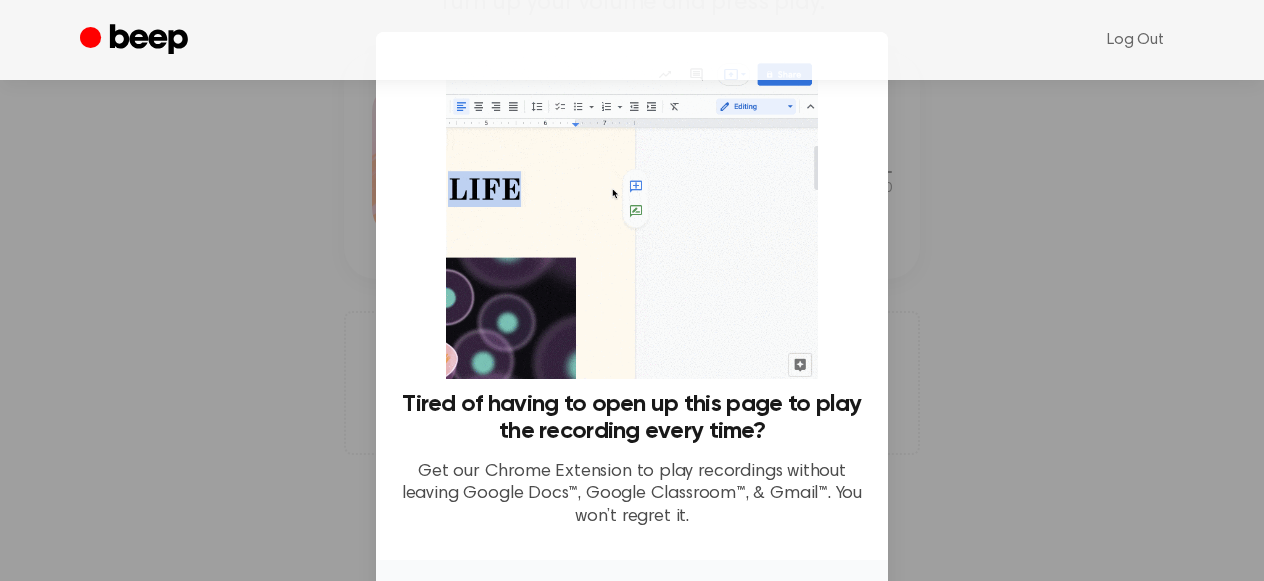click at bounding box center (632, 290) 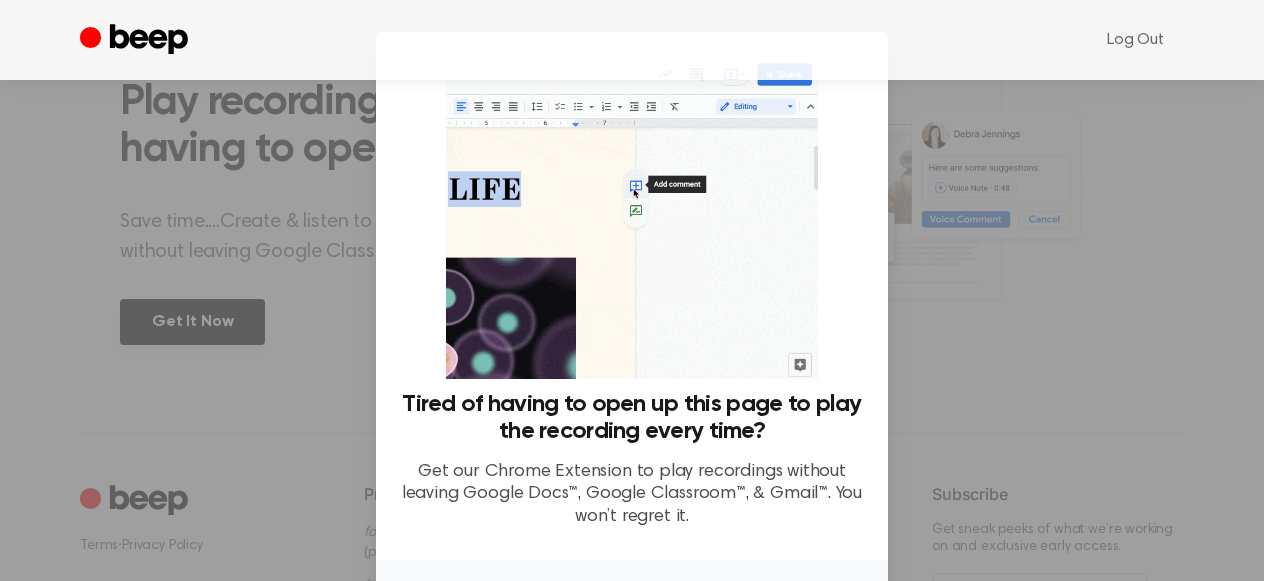 scroll, scrollTop: 891, scrollLeft: 0, axis: vertical 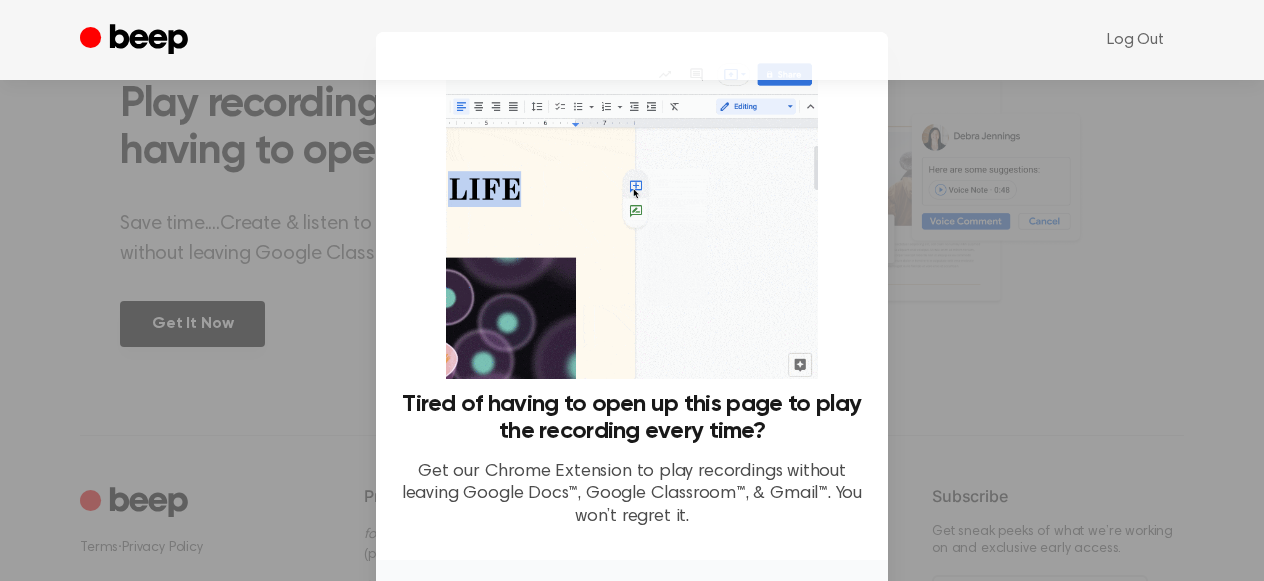 click at bounding box center (632, 290) 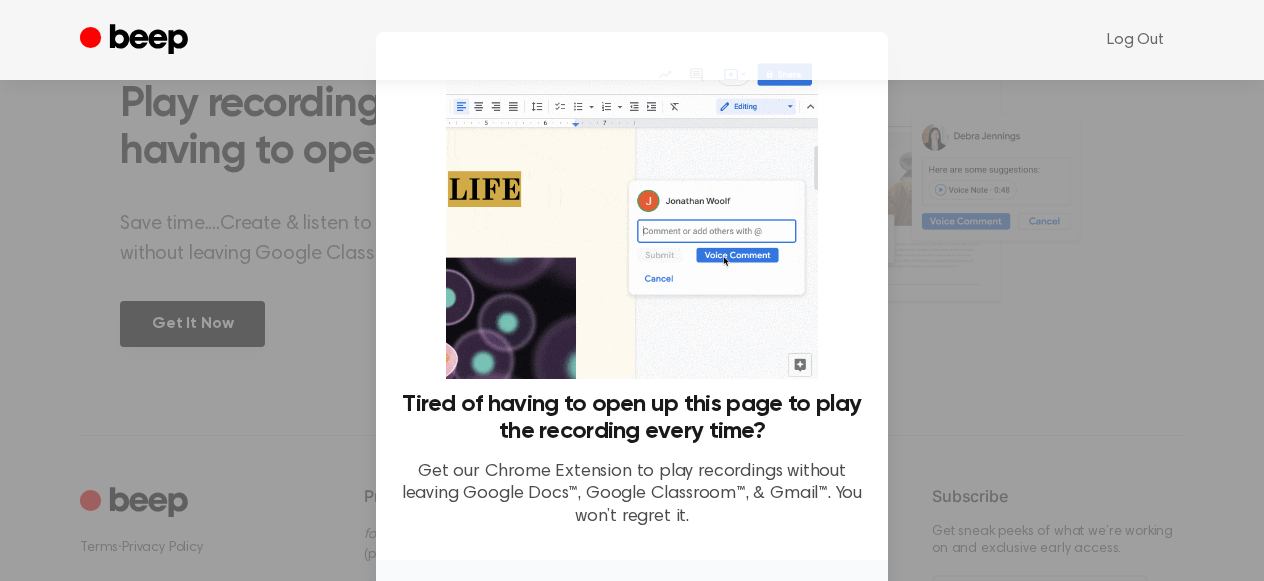 click at bounding box center [632, 290] 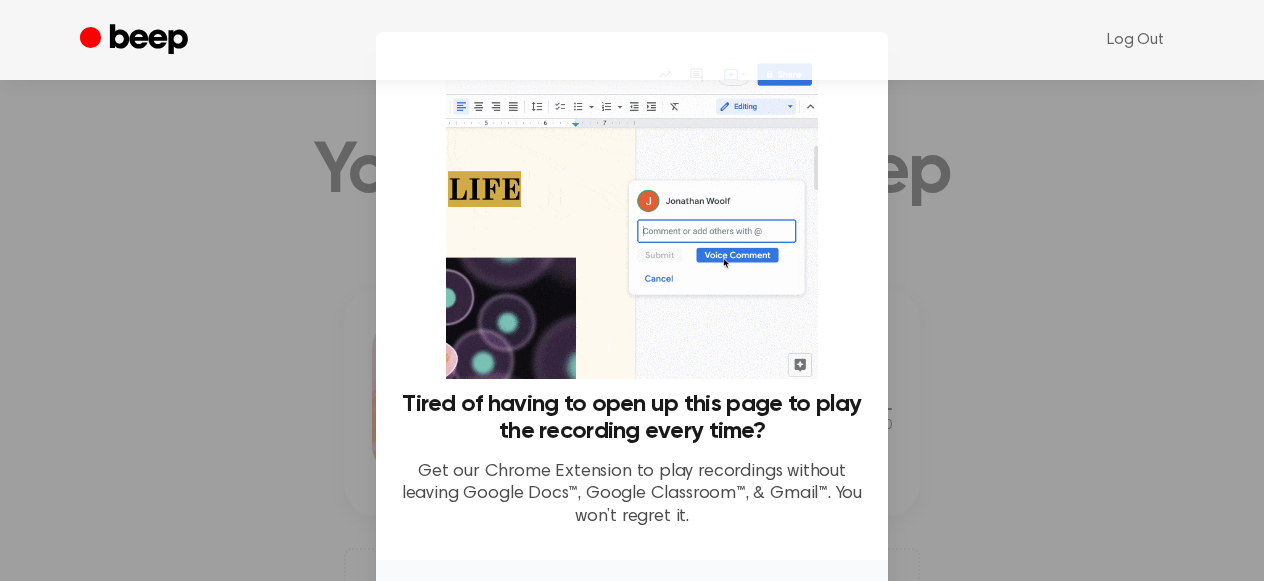 scroll, scrollTop: 0, scrollLeft: 0, axis: both 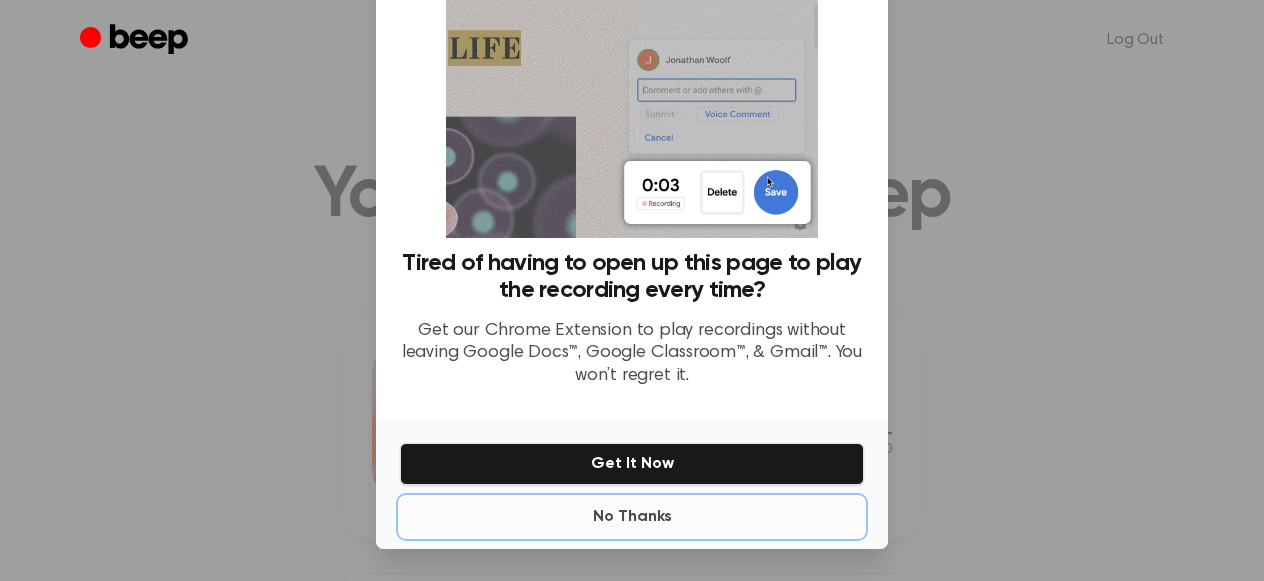 click on "No Thanks" at bounding box center (632, 517) 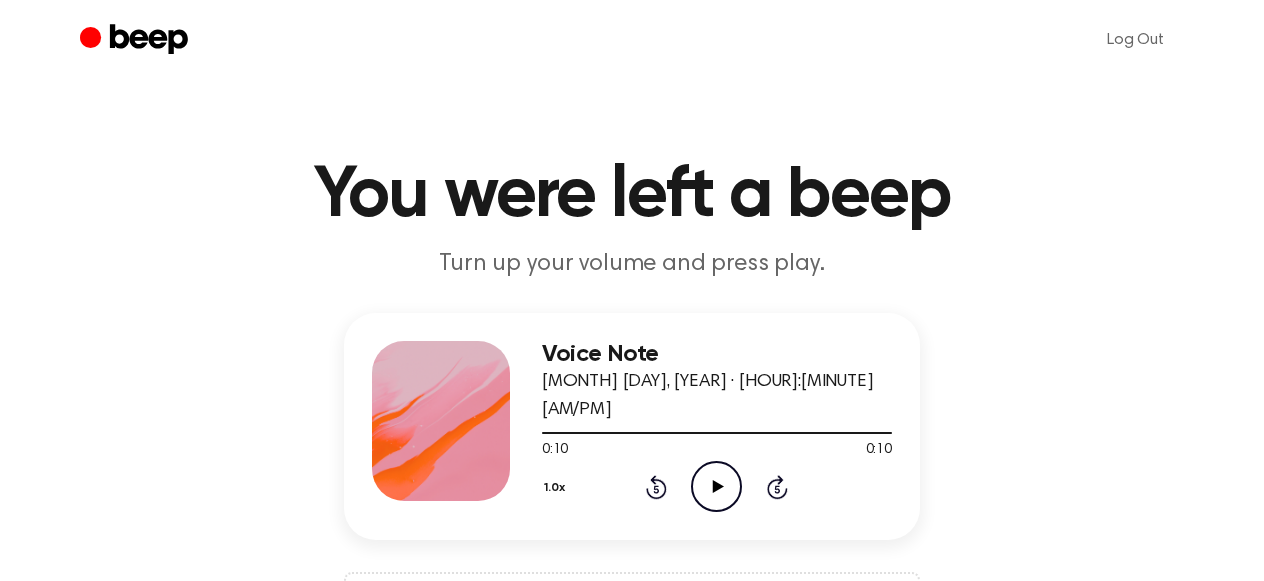 click on "Play Audio" 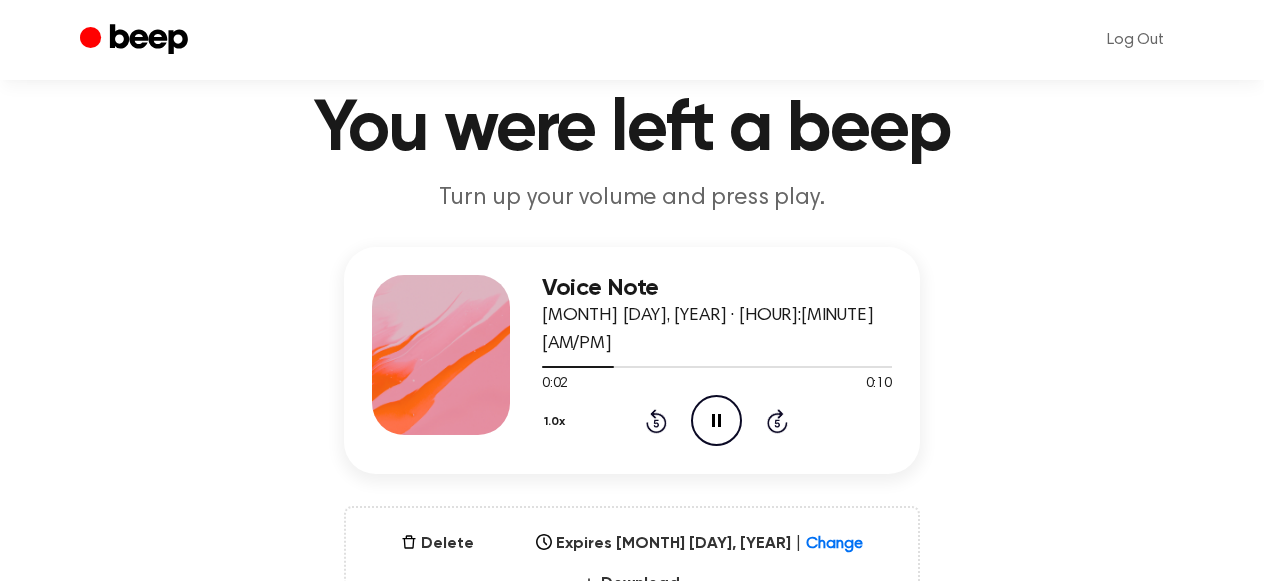 scroll, scrollTop: 160, scrollLeft: 0, axis: vertical 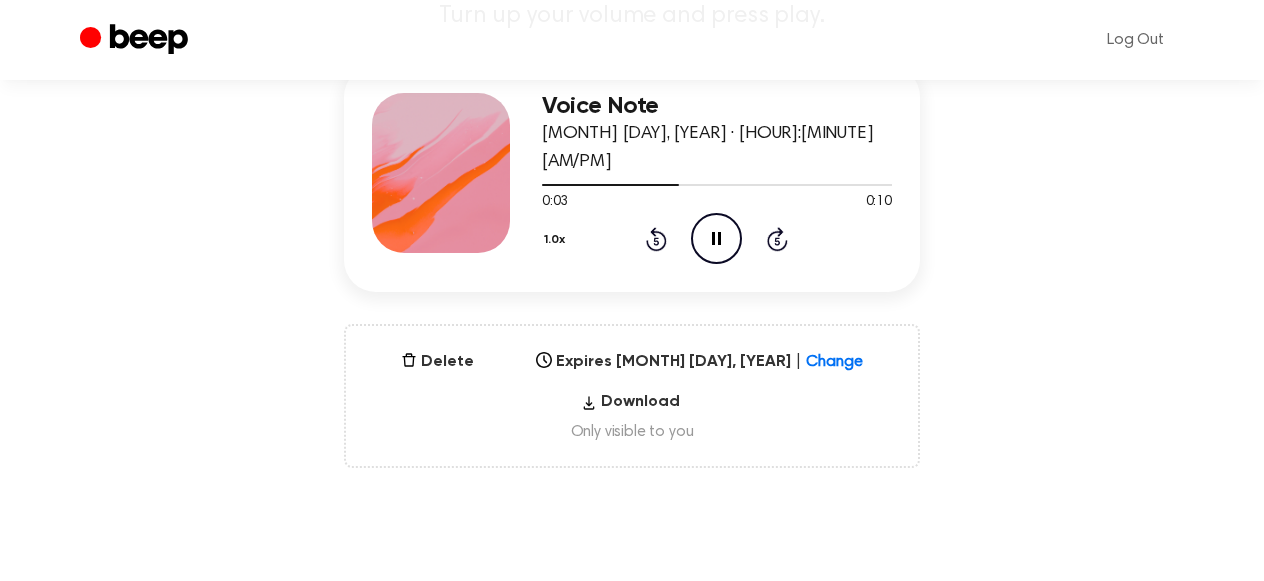click on "In 1 Day" at bounding box center (699, 356) 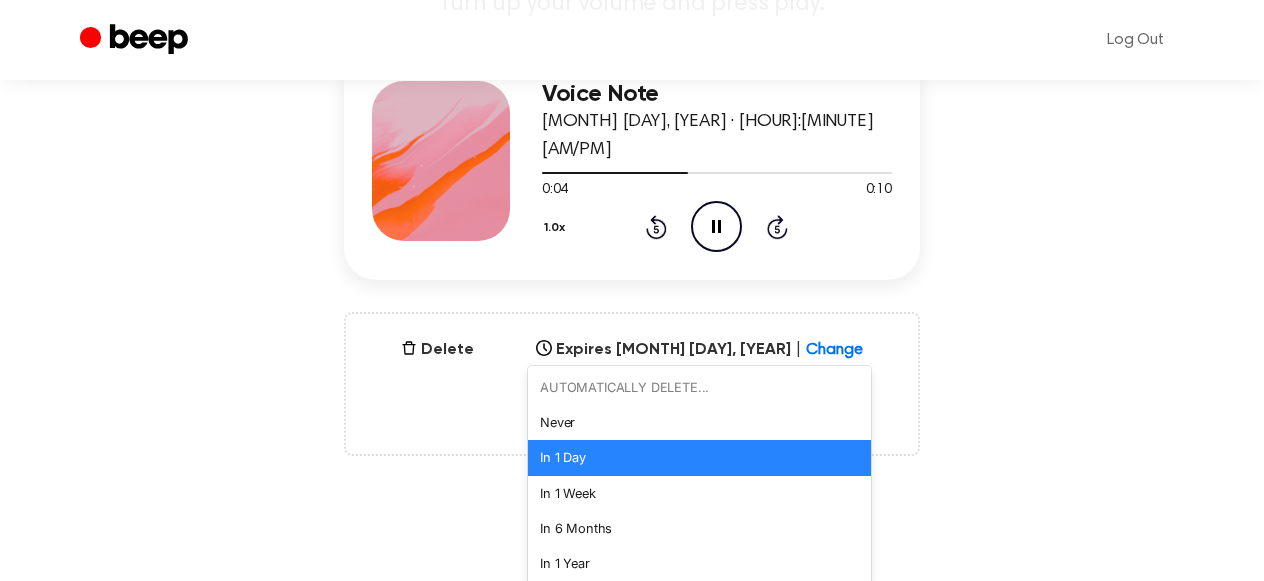 scroll, scrollTop: 261, scrollLeft: 0, axis: vertical 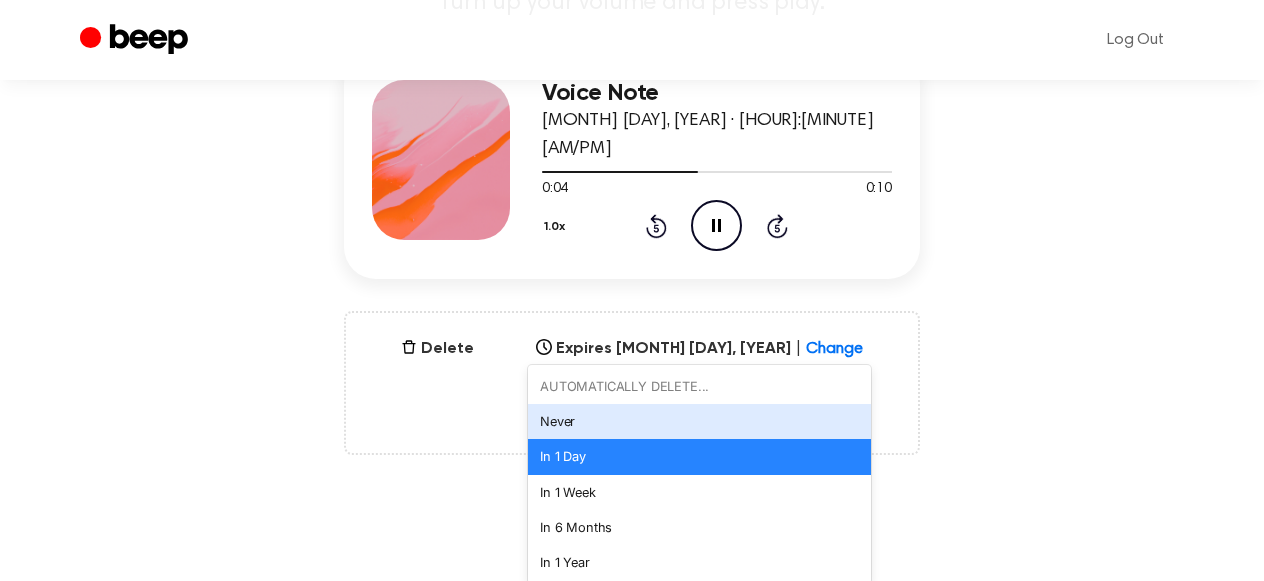 click on "Never" at bounding box center [699, 421] 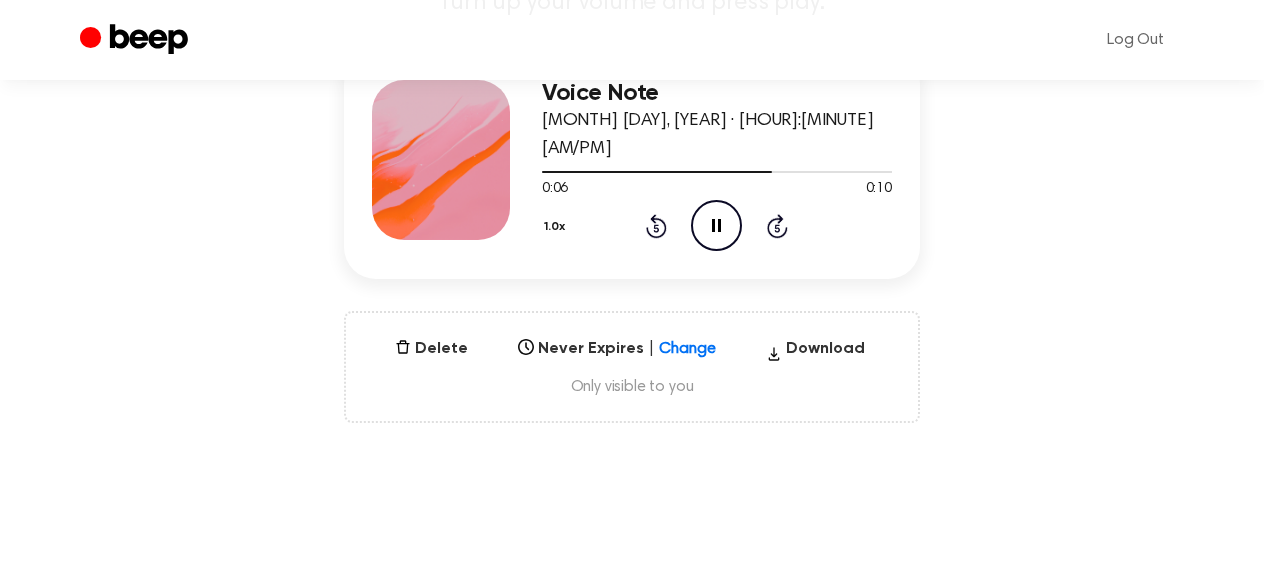 scroll, scrollTop: 240, scrollLeft: 0, axis: vertical 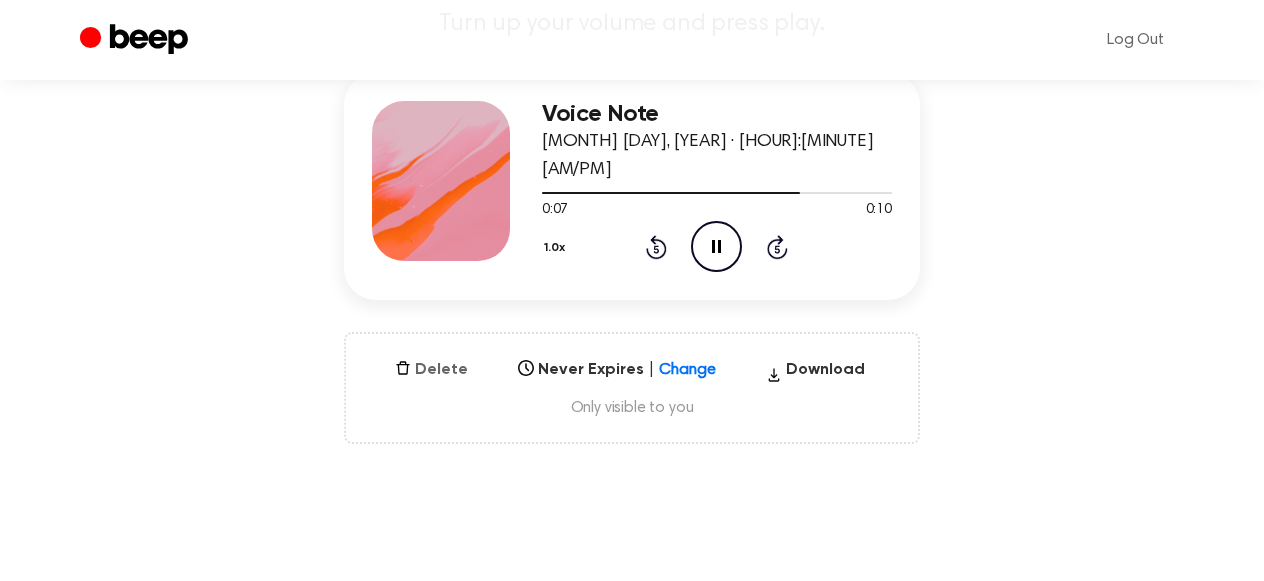 click on "Delete" at bounding box center (431, 370) 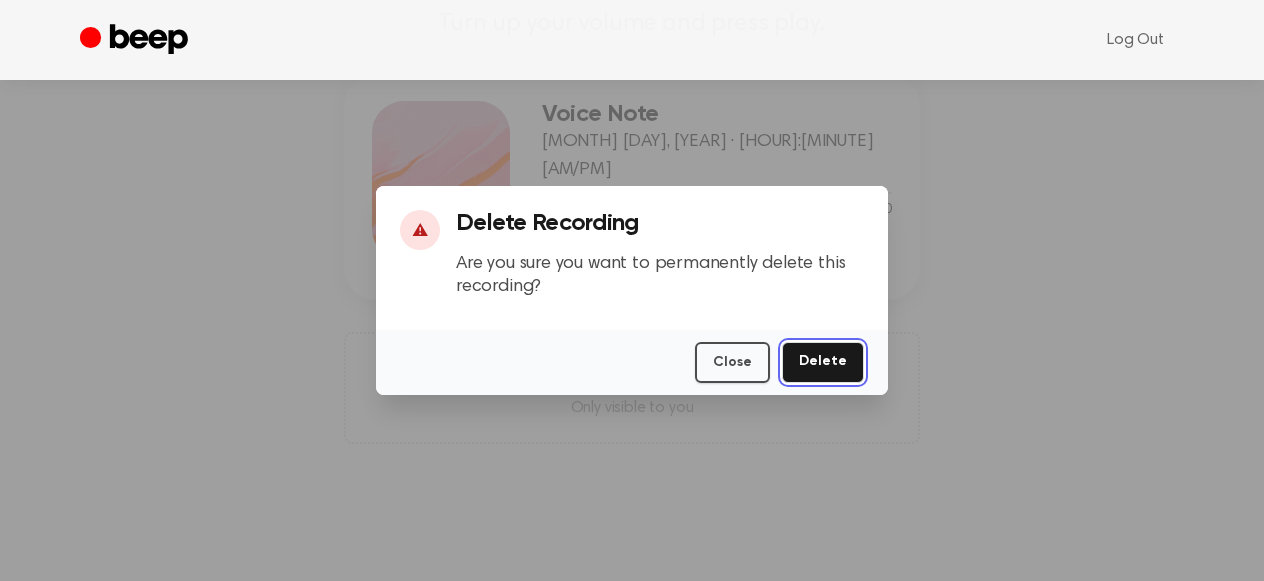 click on "Delete" at bounding box center [823, 362] 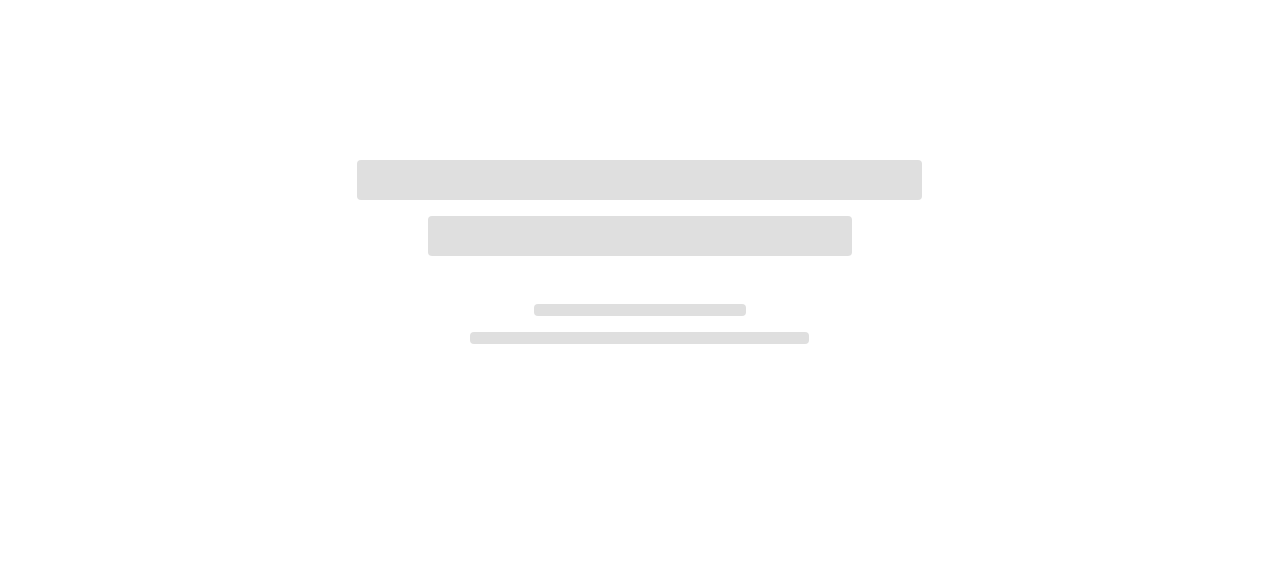 scroll, scrollTop: 0, scrollLeft: 0, axis: both 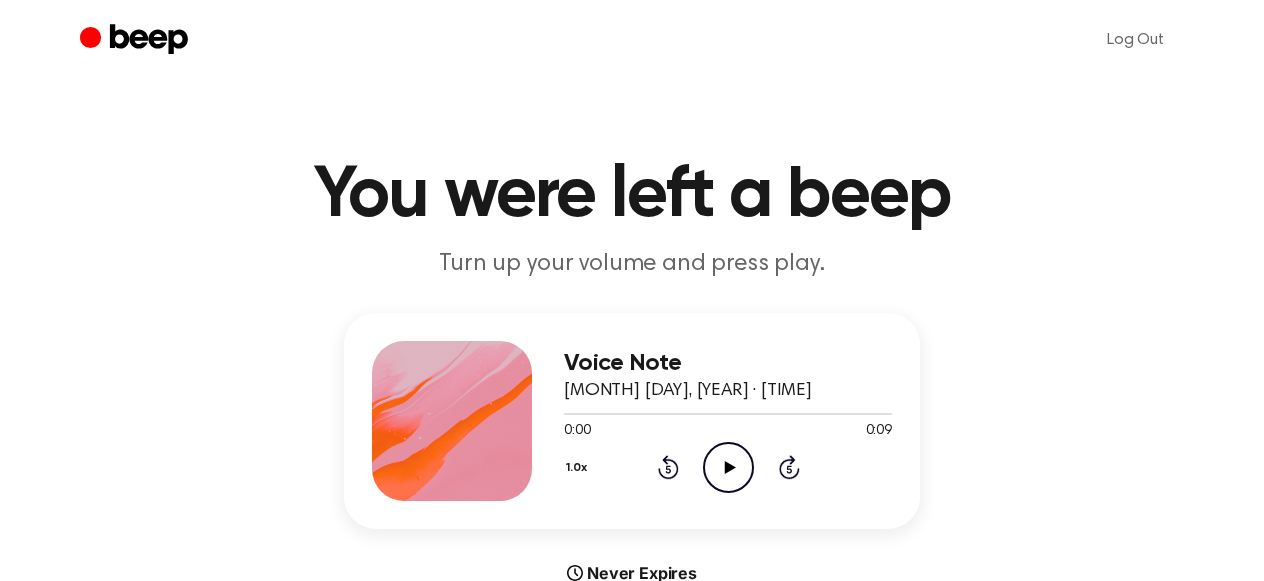 click on "Play Audio" 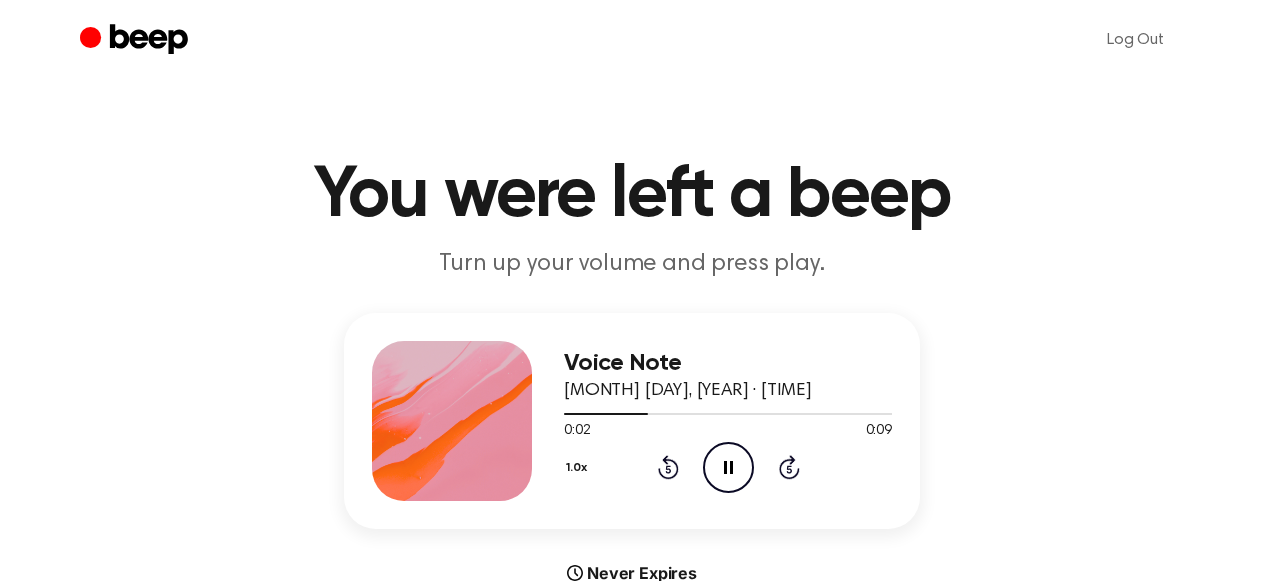 click on "Pause Audio" 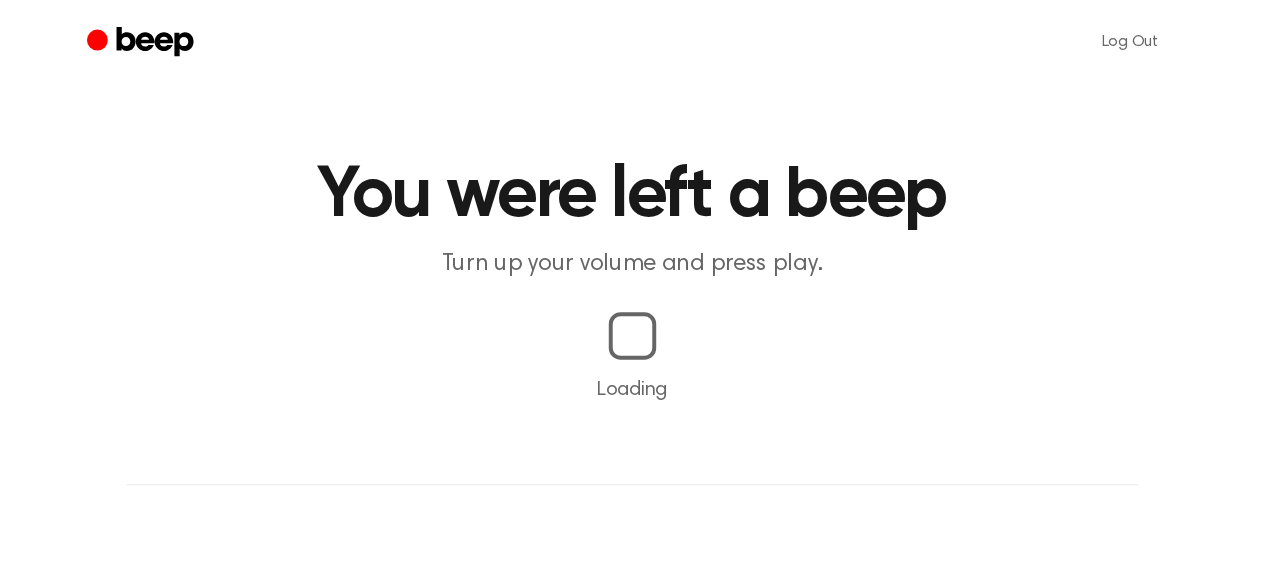 scroll, scrollTop: 0, scrollLeft: 0, axis: both 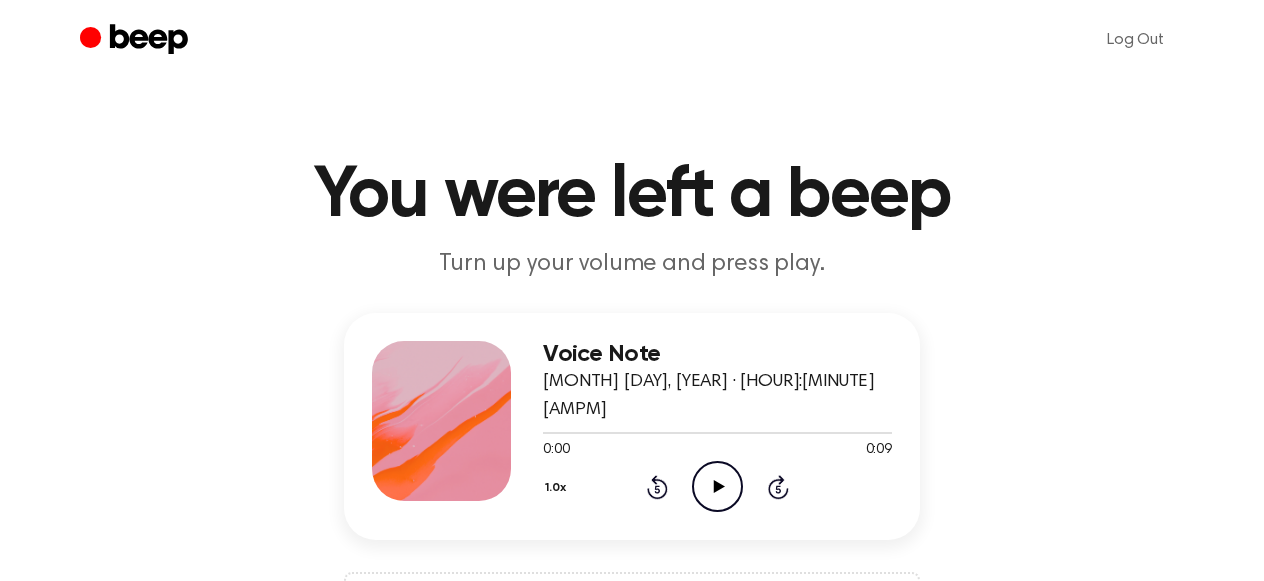 click on "Play Audio" 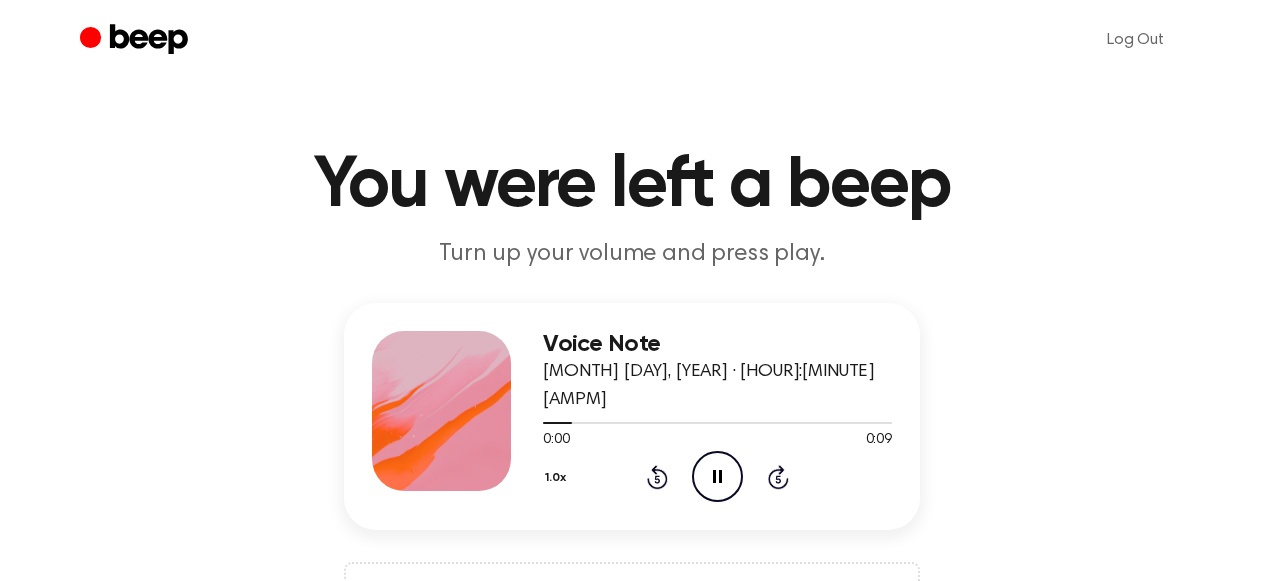 scroll, scrollTop: 192, scrollLeft: 0, axis: vertical 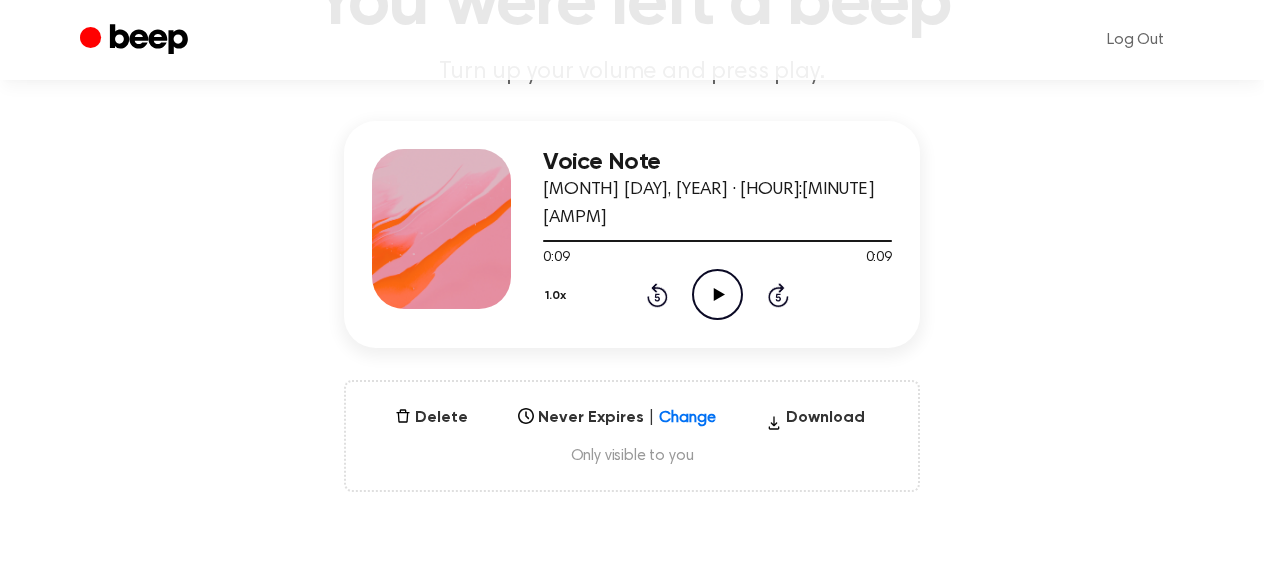 click on "Play Audio" 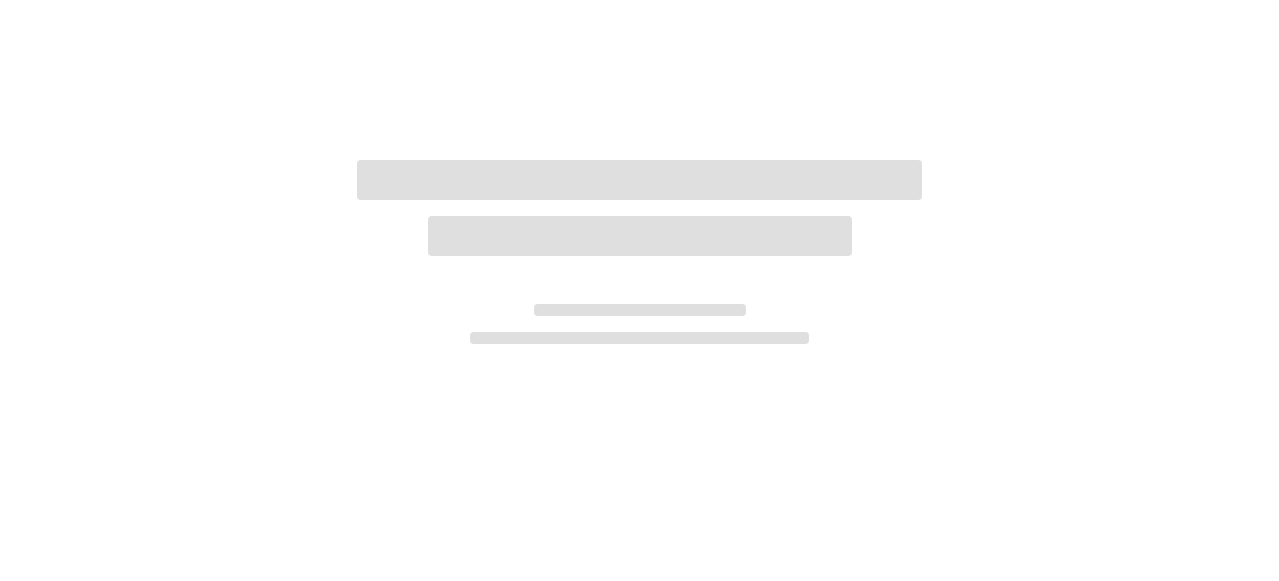 scroll, scrollTop: 0, scrollLeft: 0, axis: both 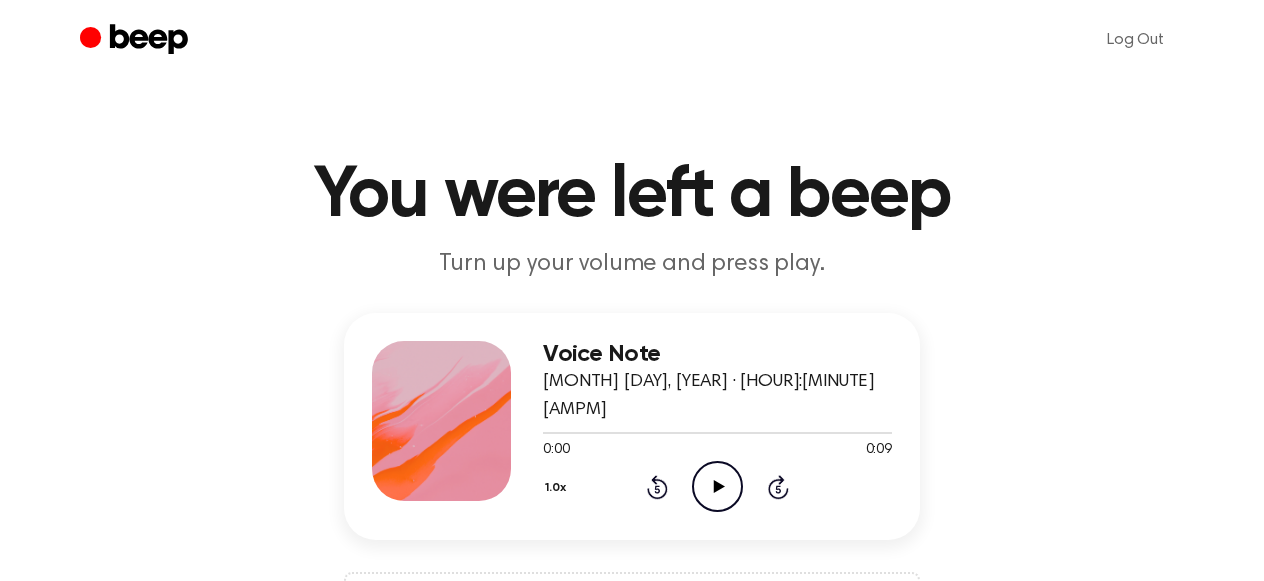 click on "Play Audio" 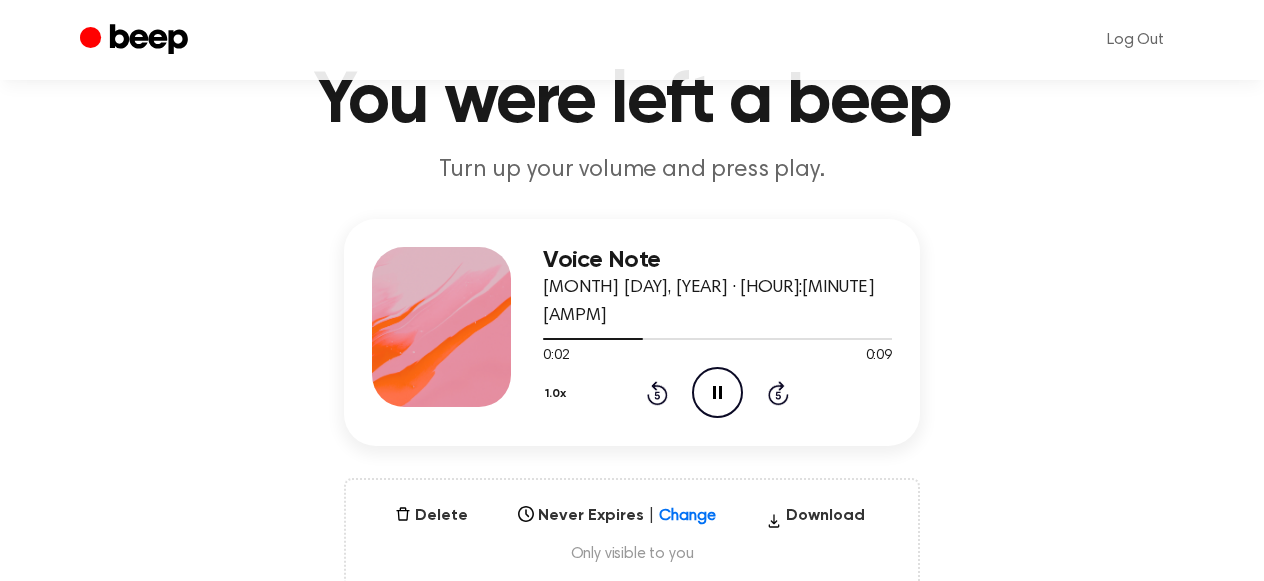 scroll, scrollTop: 110, scrollLeft: 0, axis: vertical 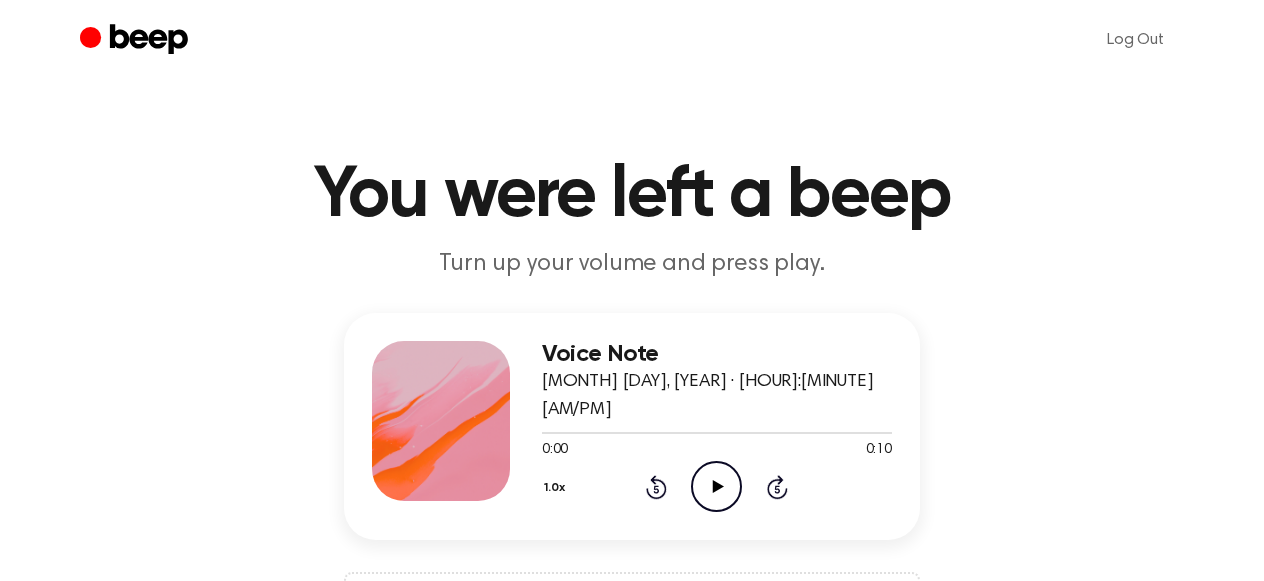 click on "Play Audio" 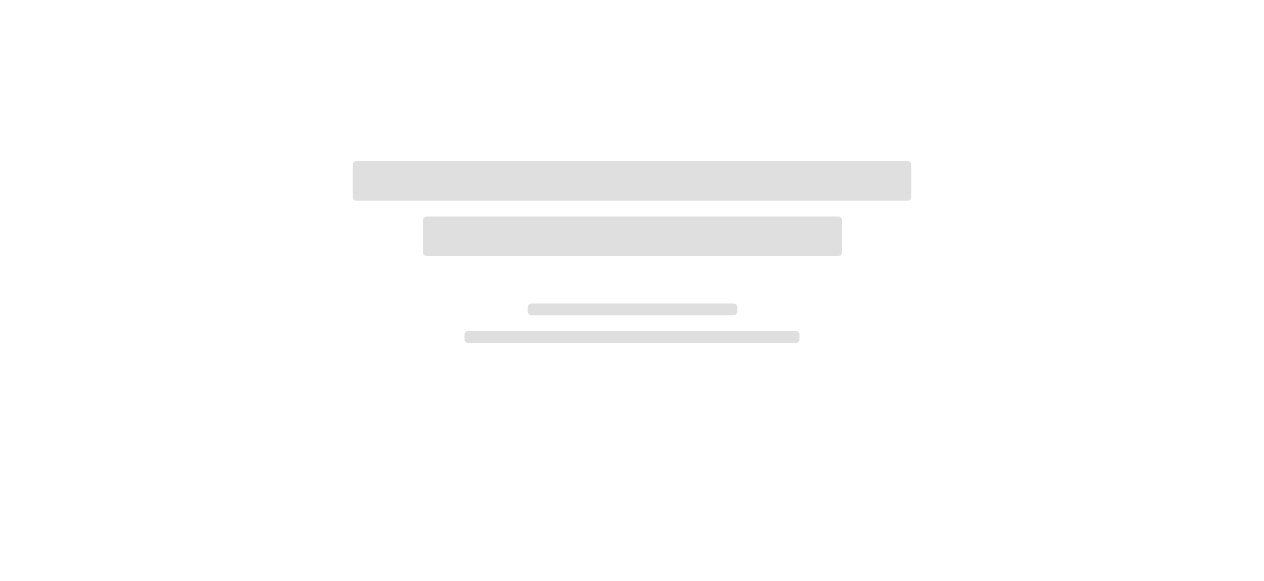 scroll, scrollTop: 0, scrollLeft: 0, axis: both 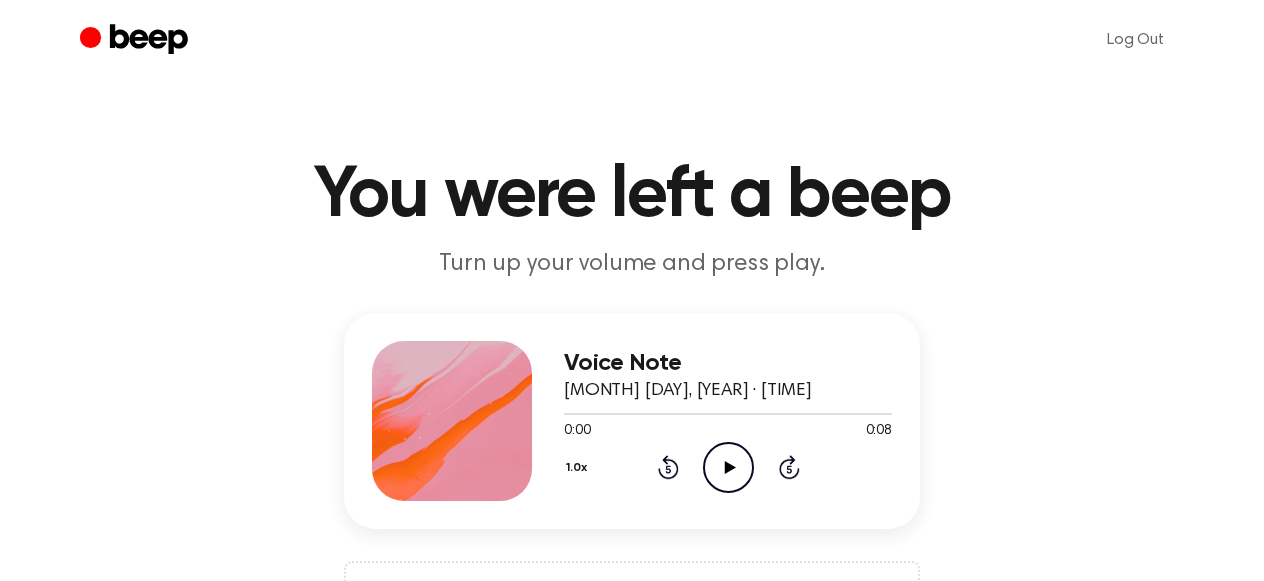 click 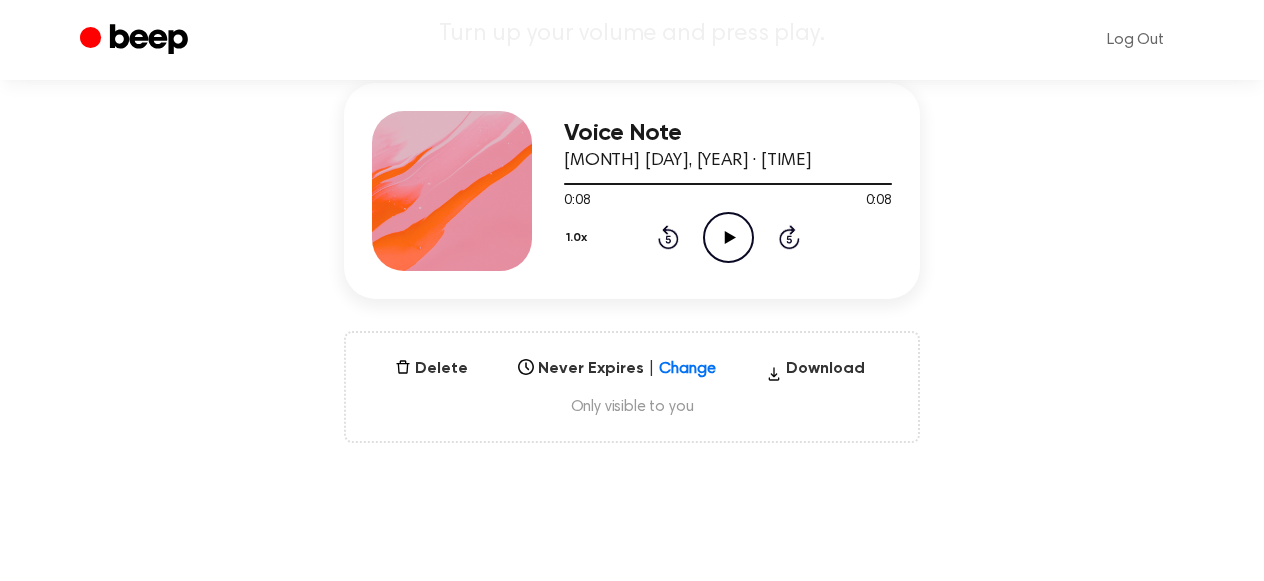 scroll, scrollTop: 129, scrollLeft: 0, axis: vertical 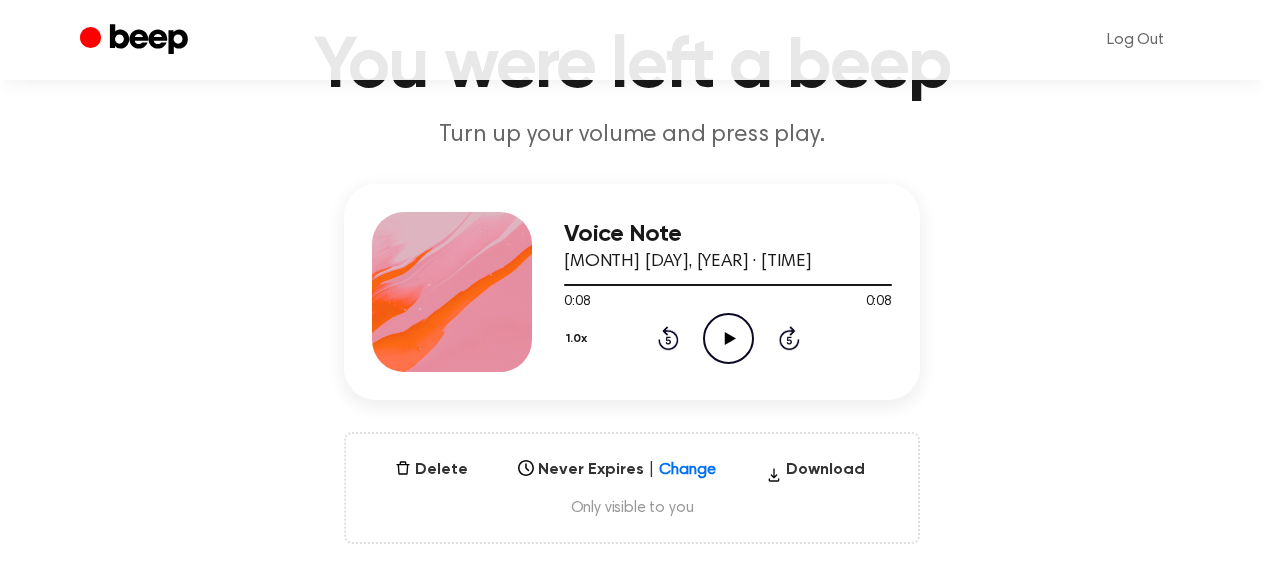click on "Play Audio" 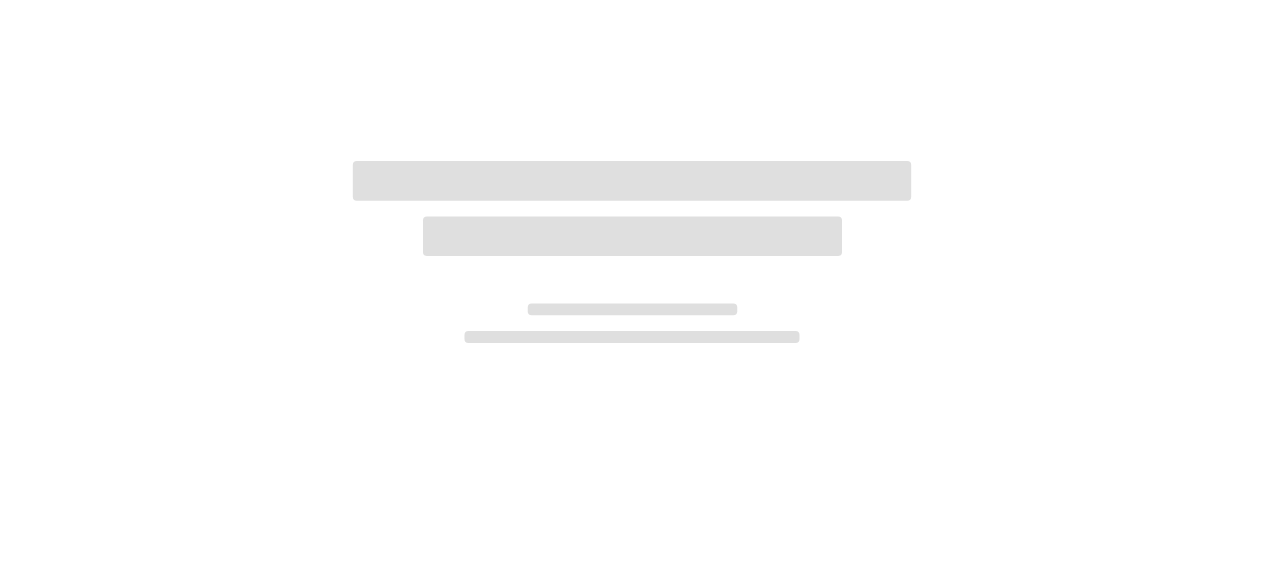 scroll, scrollTop: 0, scrollLeft: 0, axis: both 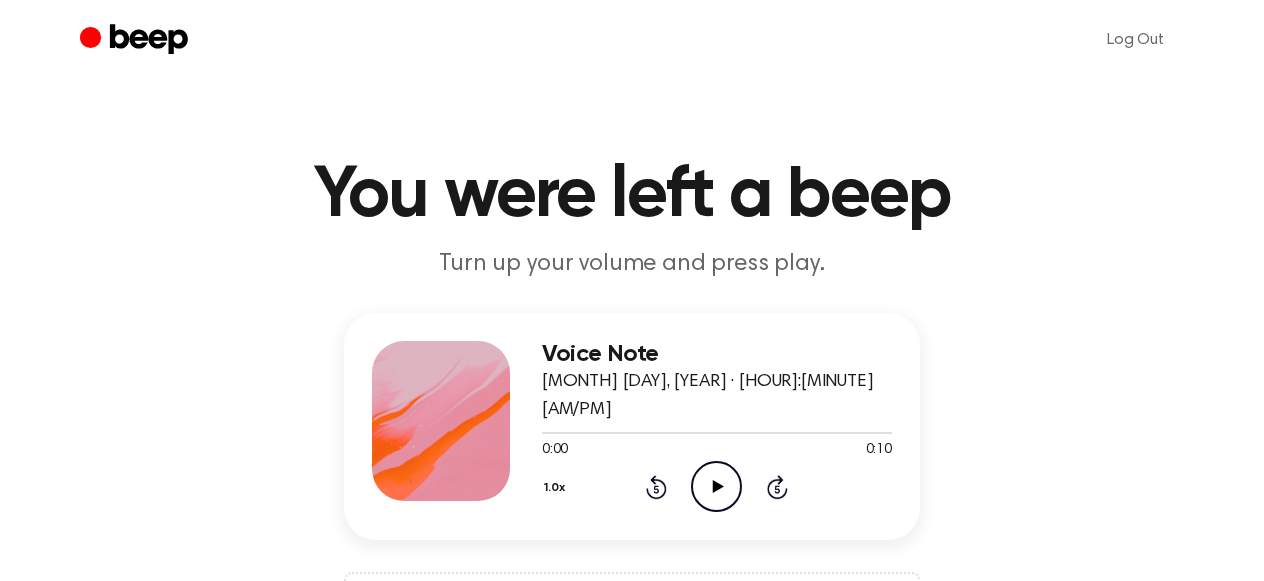 click on "Play Audio" 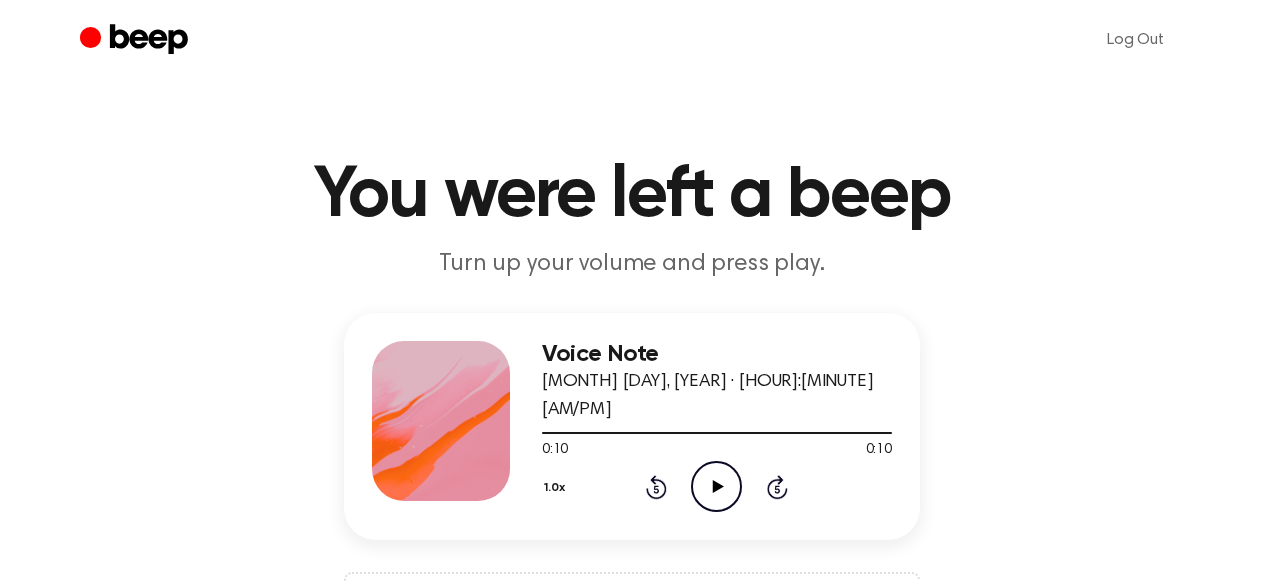 click 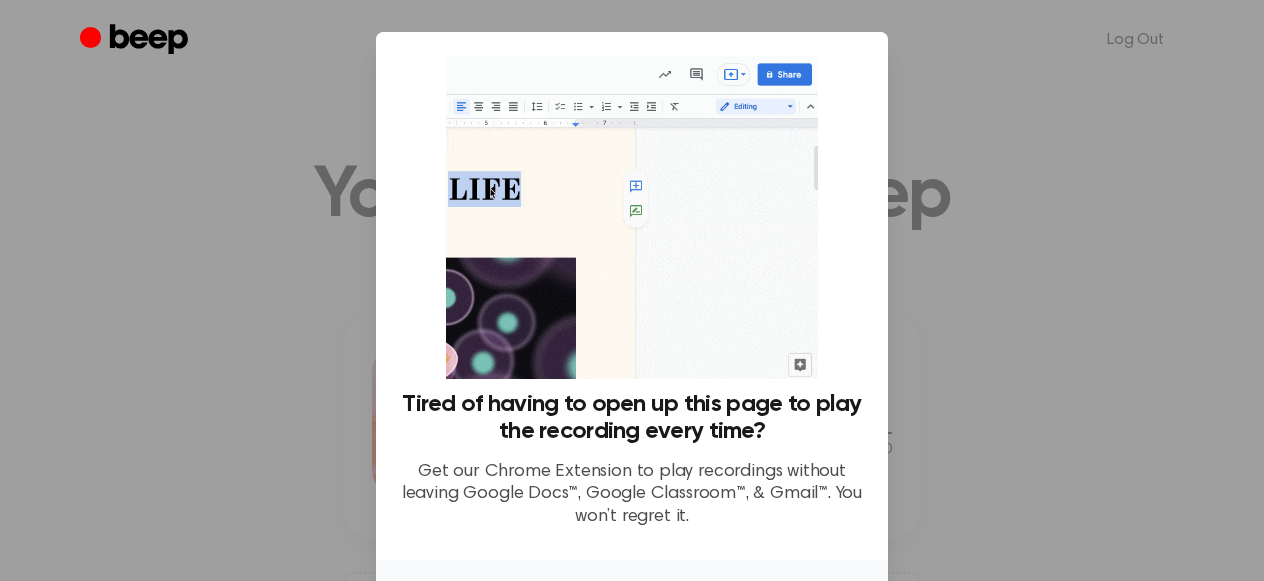 click at bounding box center [632, 290] 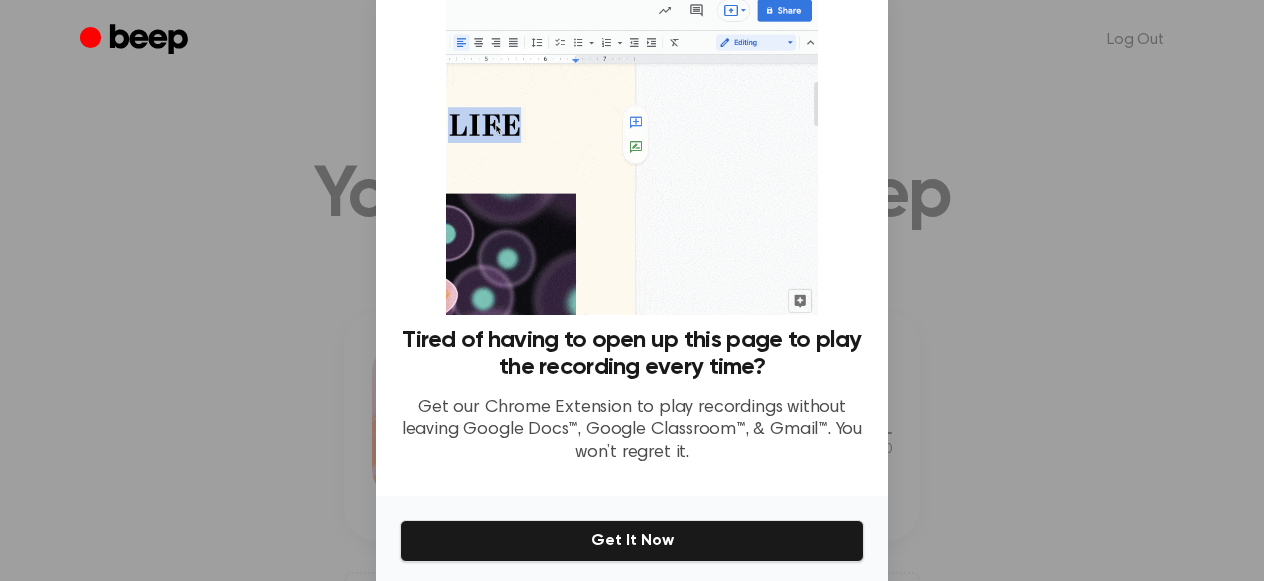 scroll, scrollTop: 141, scrollLeft: 0, axis: vertical 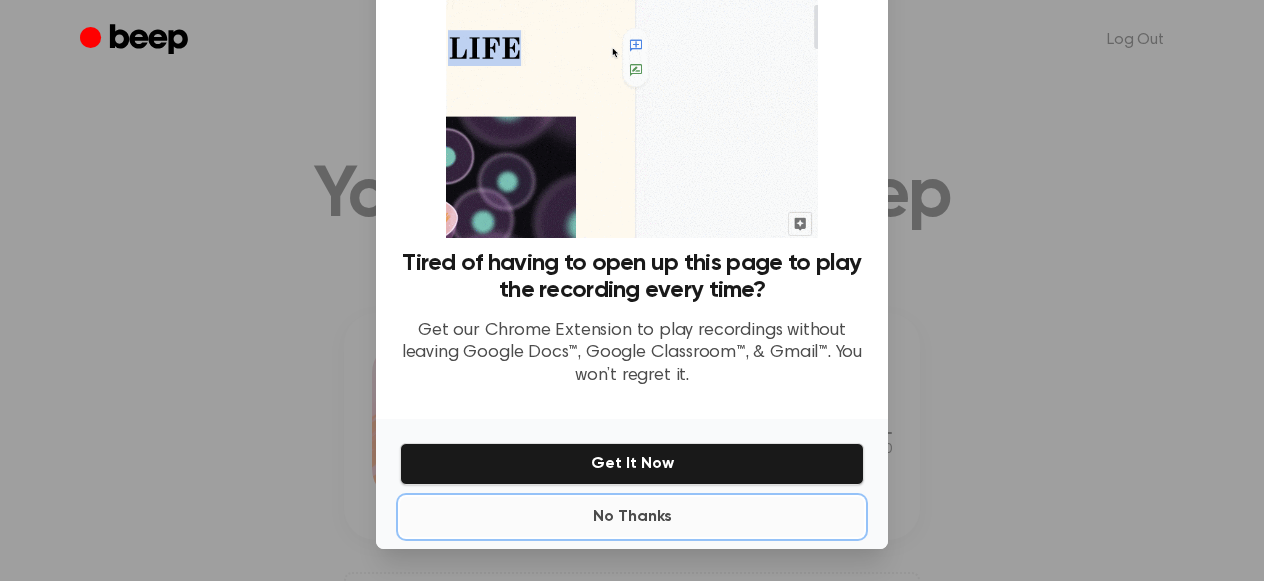 click on "No Thanks" at bounding box center [632, 517] 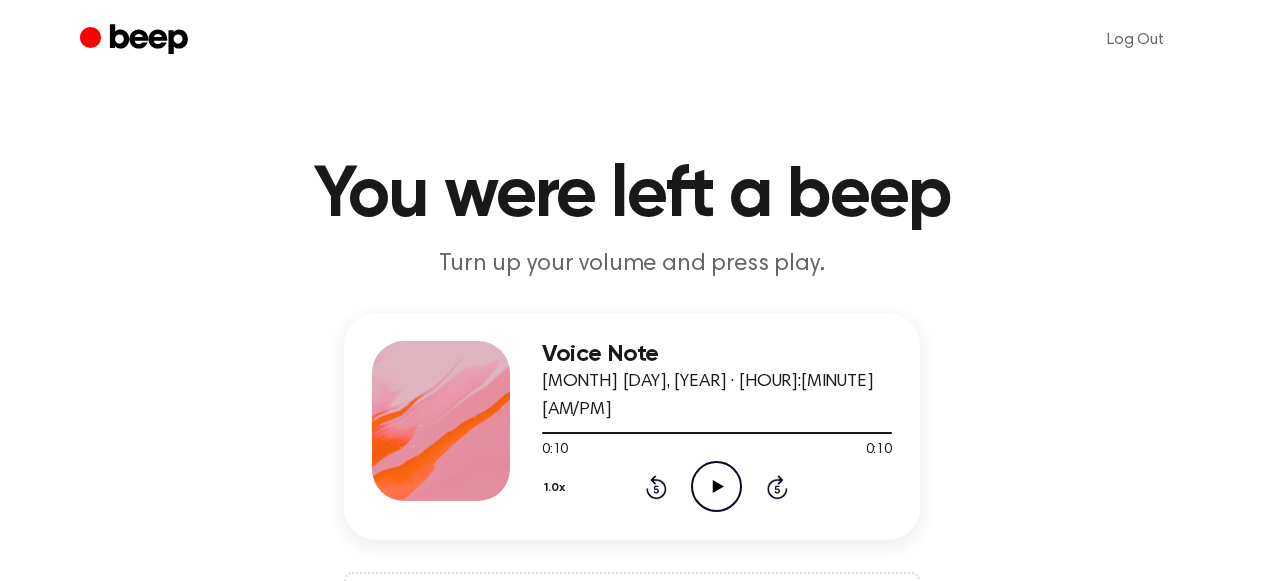 click on "Play Audio" 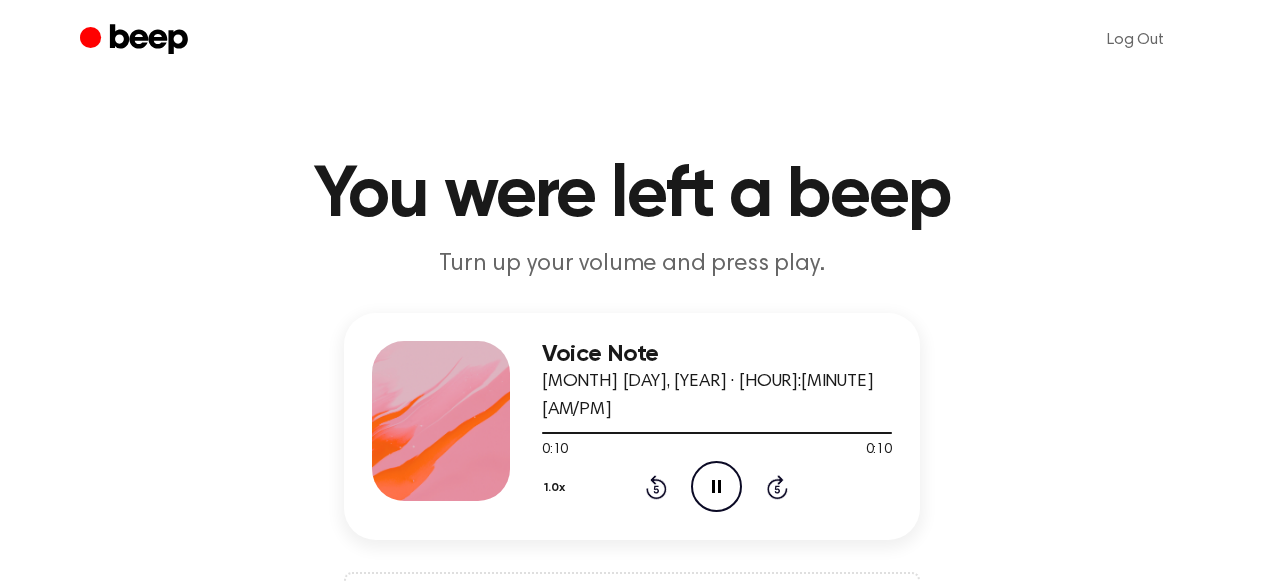 click on "Log Out" at bounding box center [696, 40] 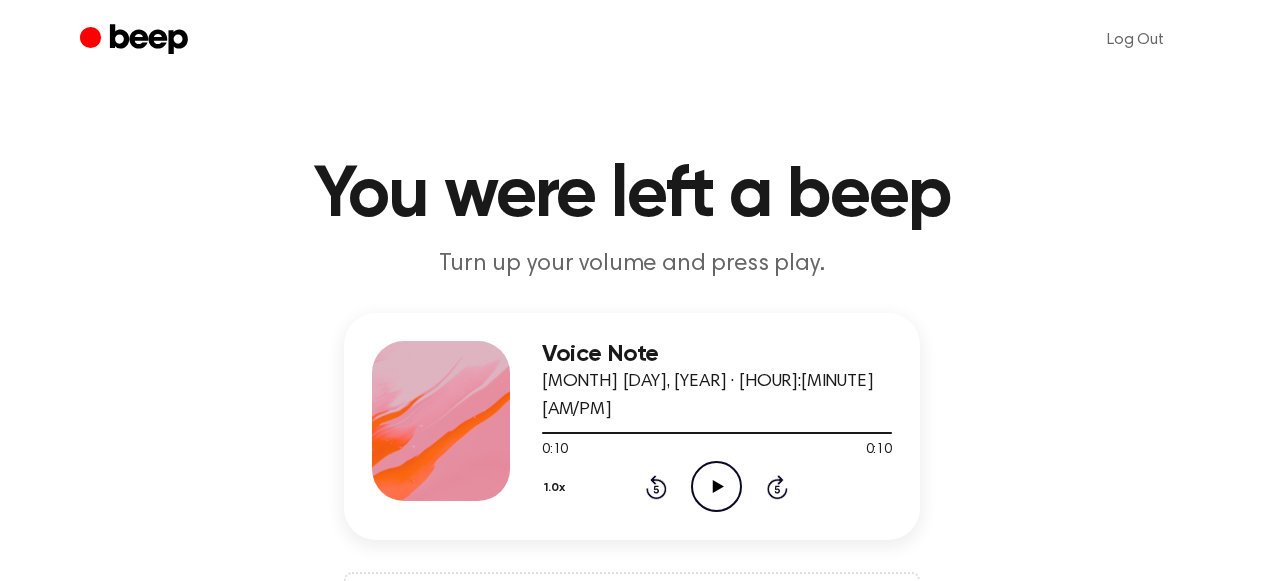 click on "Log Out" at bounding box center (696, 40) 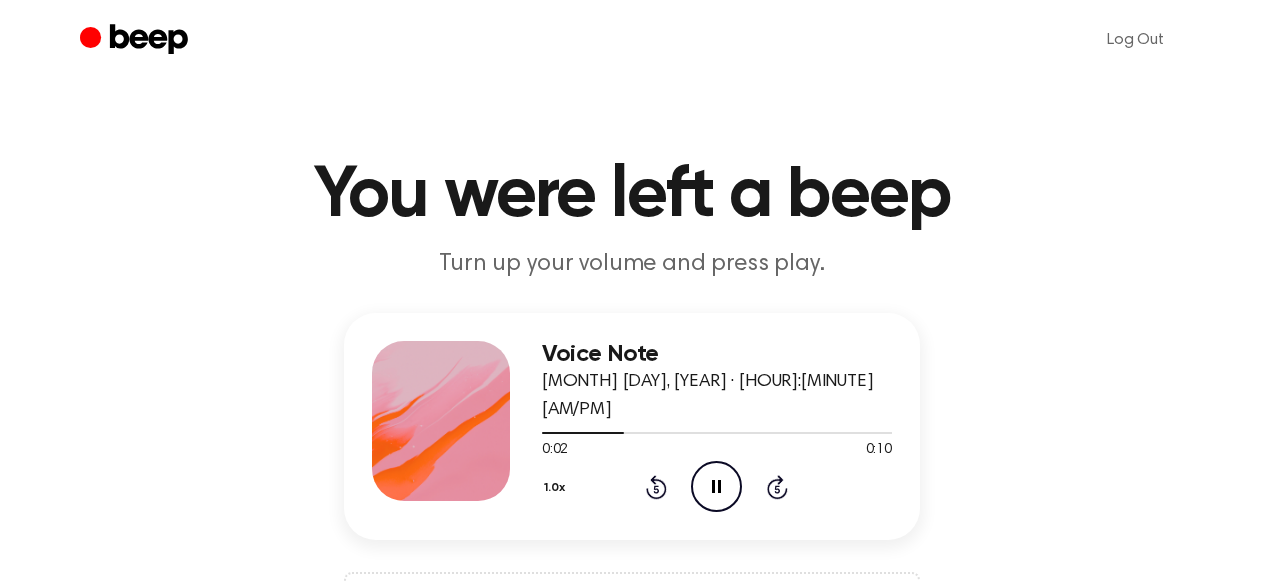 click on "Pause Audio" 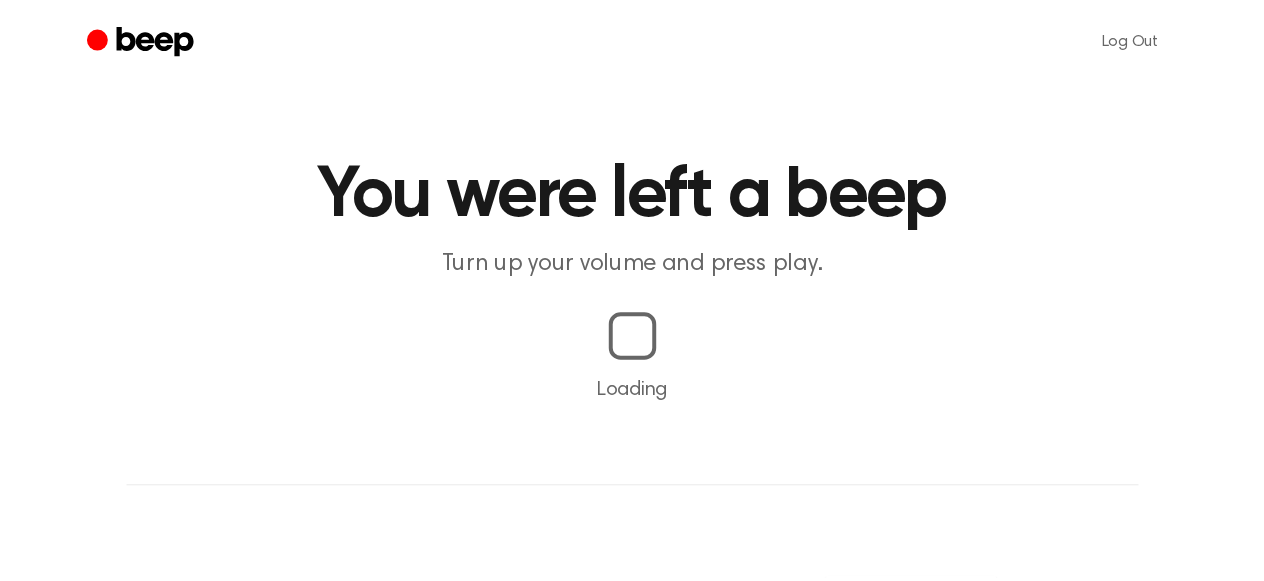 scroll, scrollTop: 0, scrollLeft: 0, axis: both 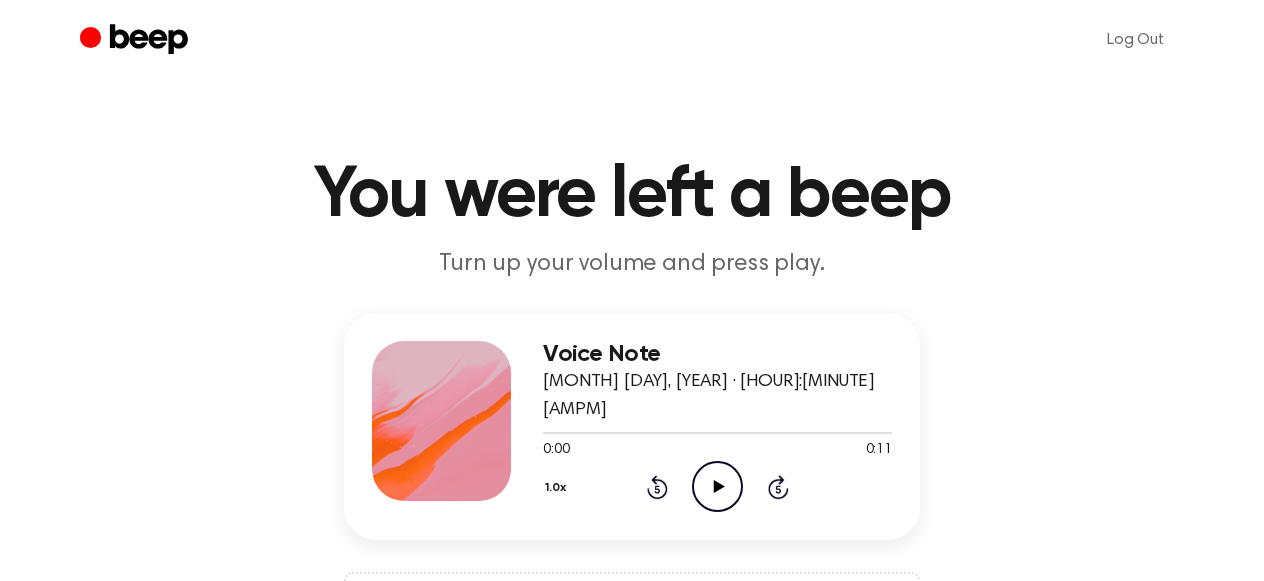click on "Play Audio" 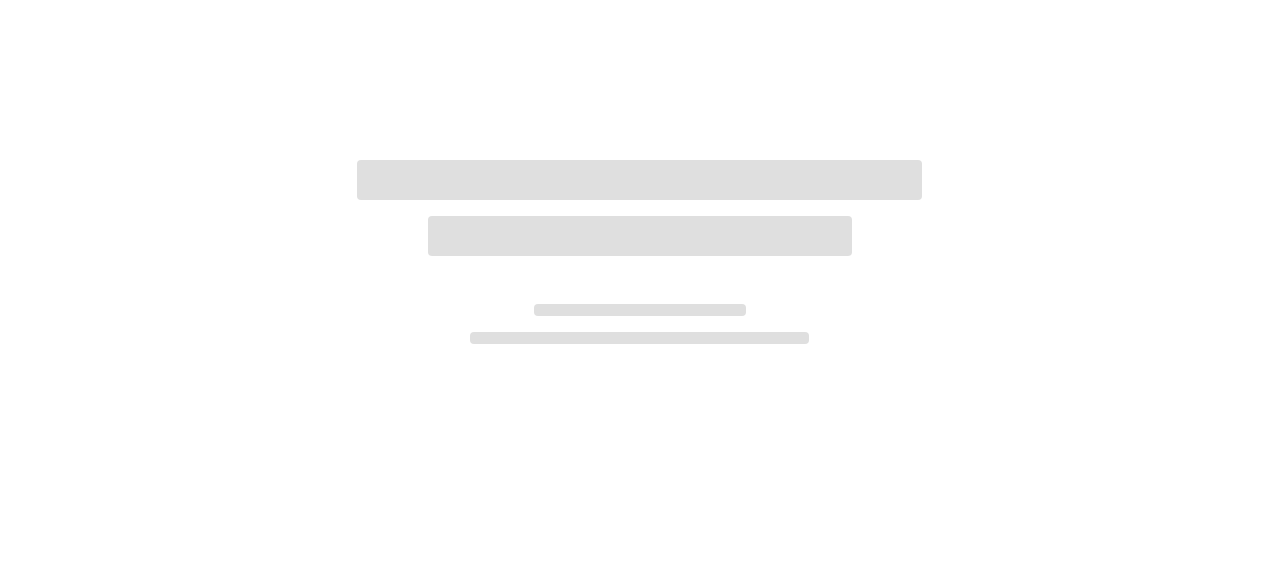scroll, scrollTop: 0, scrollLeft: 0, axis: both 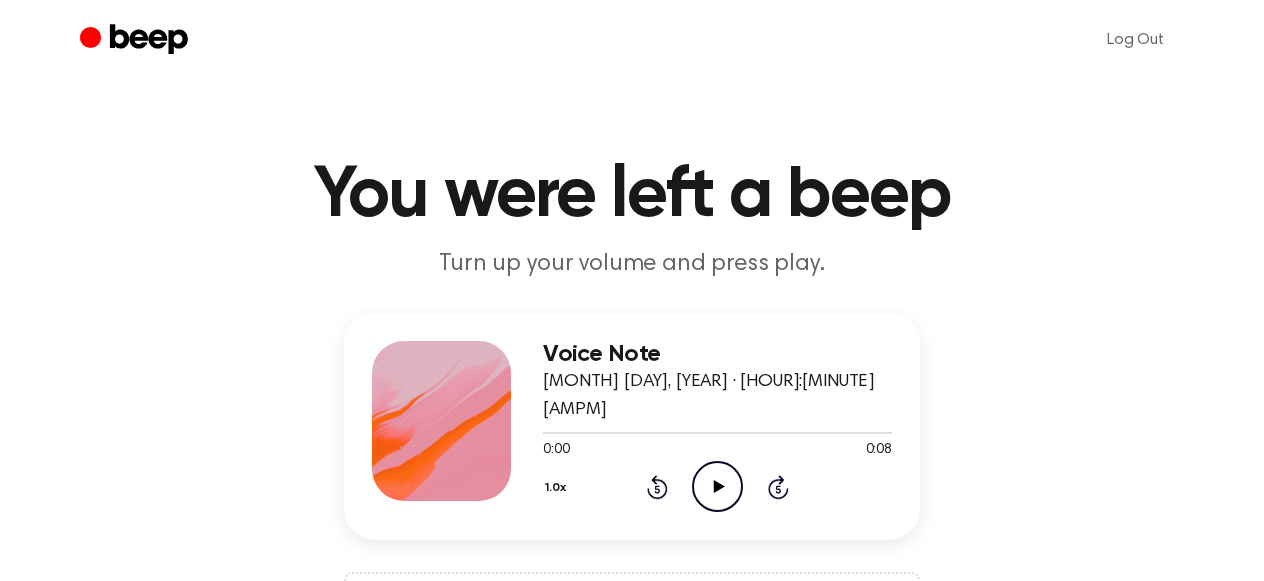 click on "Play Audio" 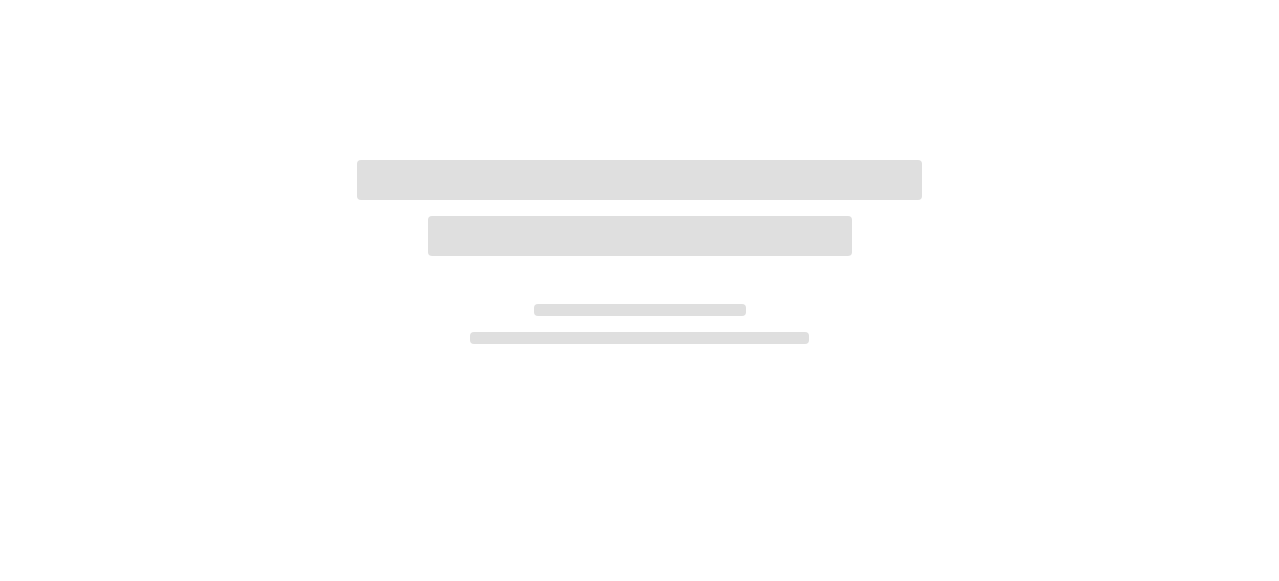scroll, scrollTop: 0, scrollLeft: 0, axis: both 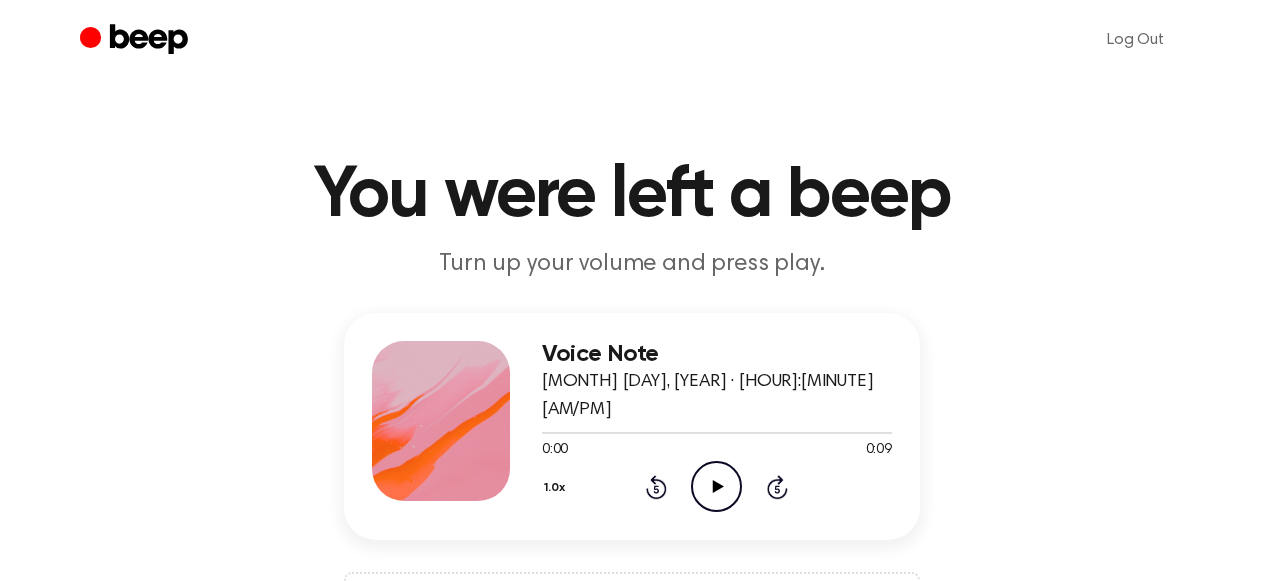 click on "Play Audio" 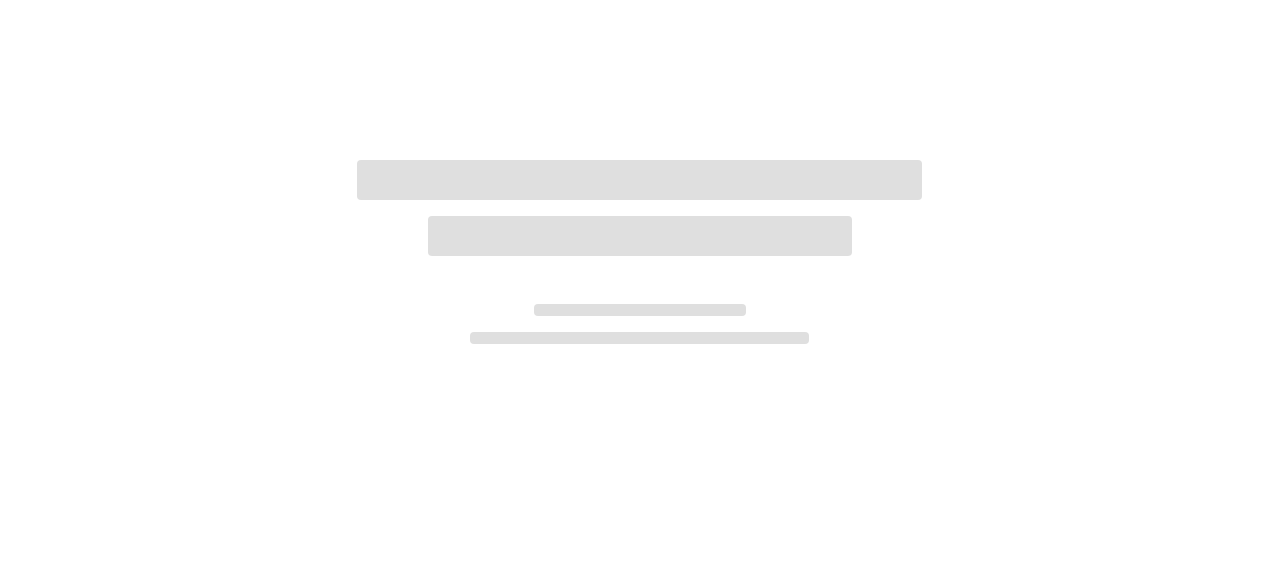 scroll, scrollTop: 0, scrollLeft: 0, axis: both 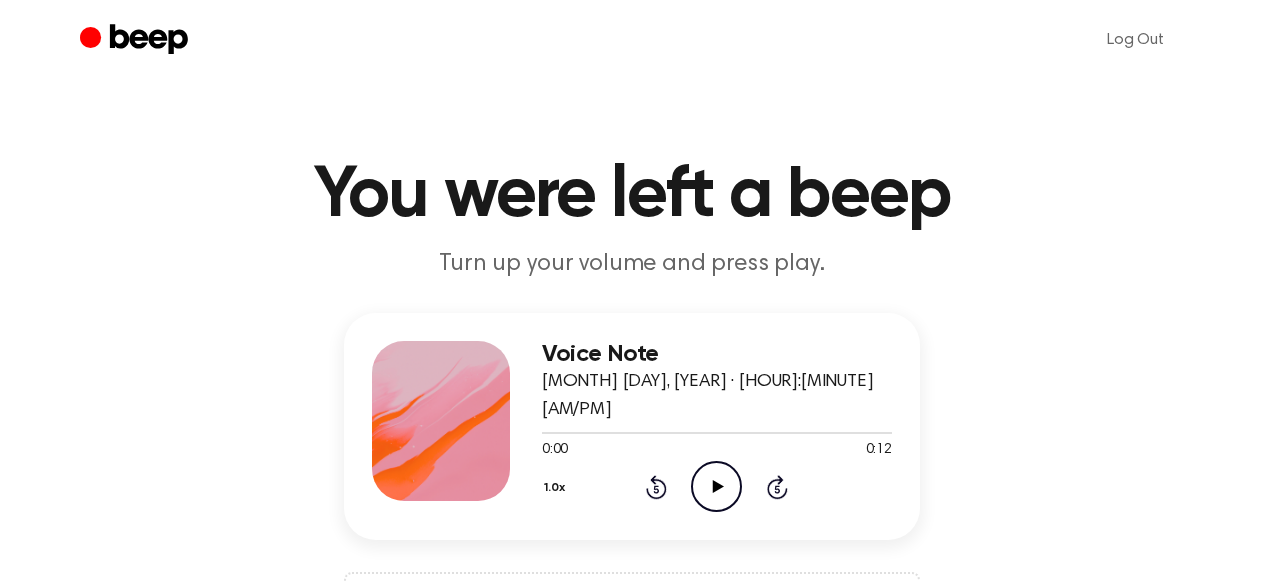 click on "Play Audio" 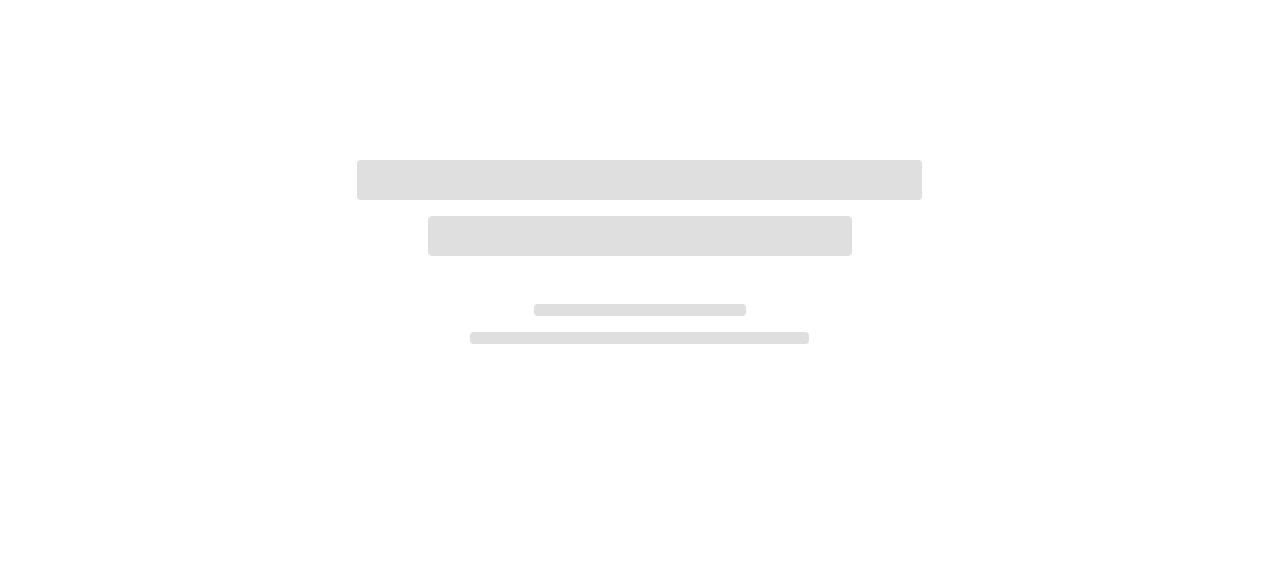 scroll, scrollTop: 0, scrollLeft: 0, axis: both 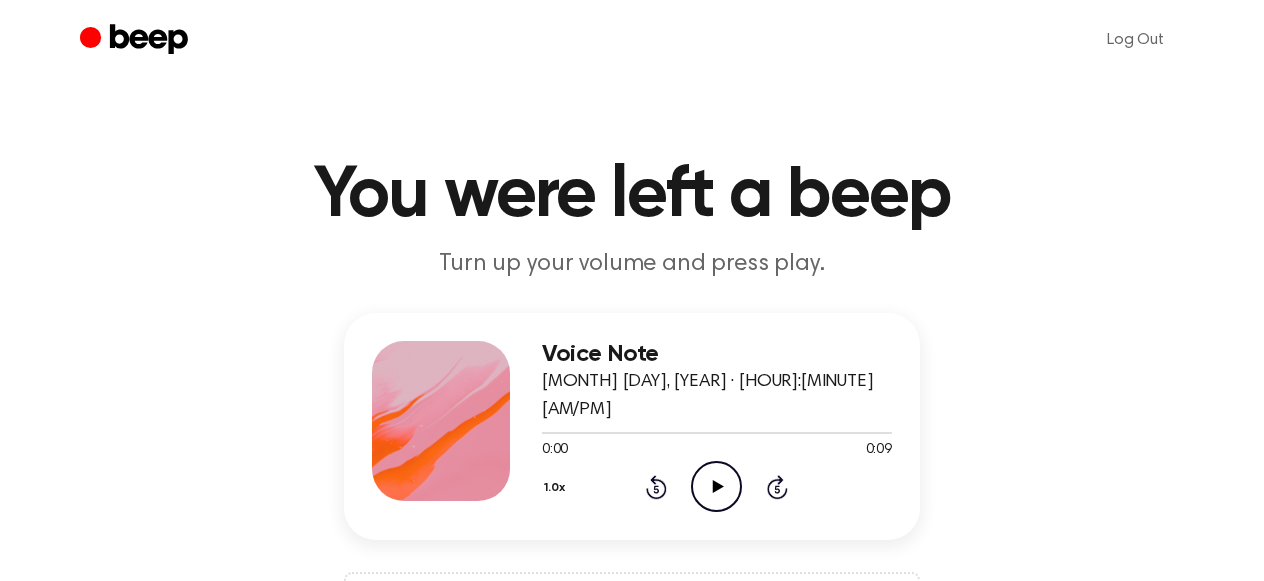 click on "Play Audio" 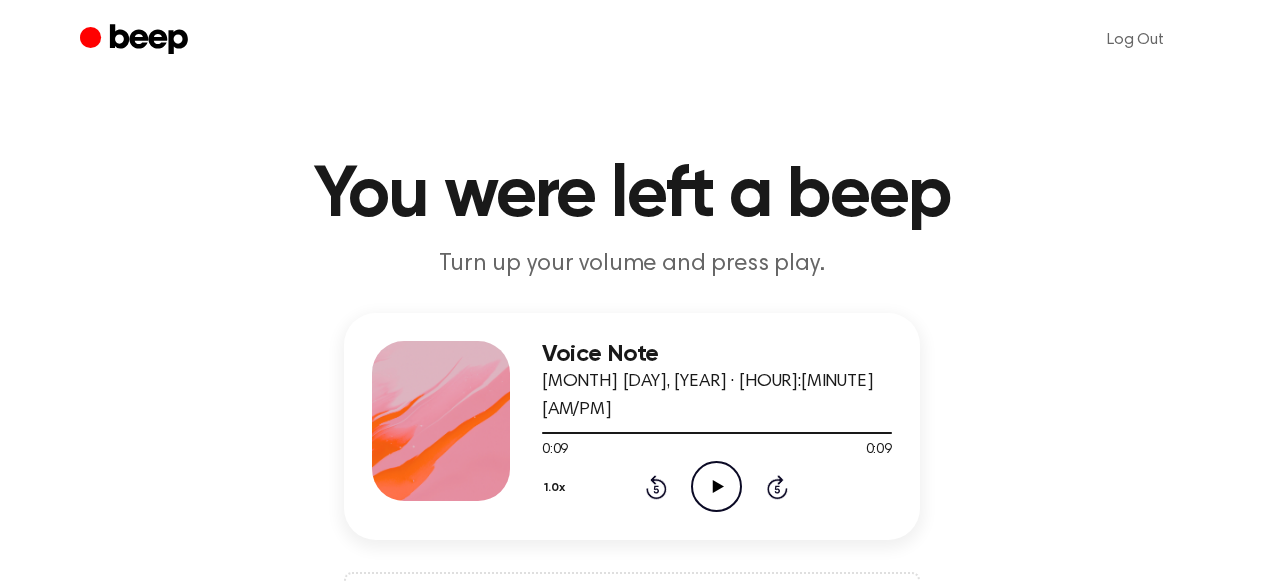 click on "Play Audio" 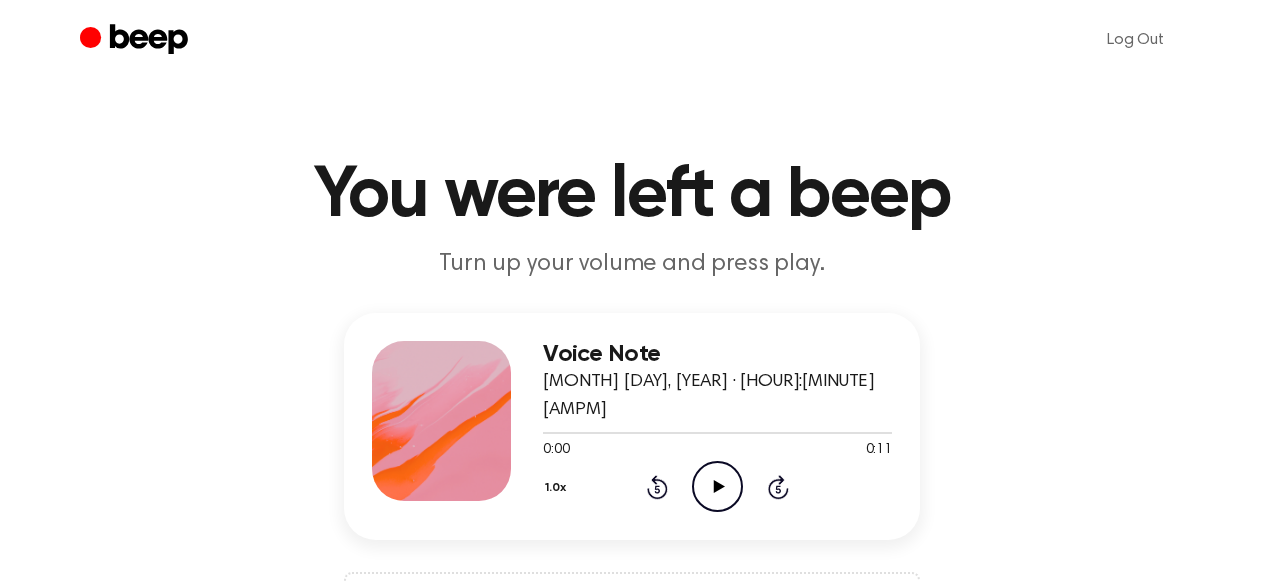 scroll, scrollTop: 0, scrollLeft: 0, axis: both 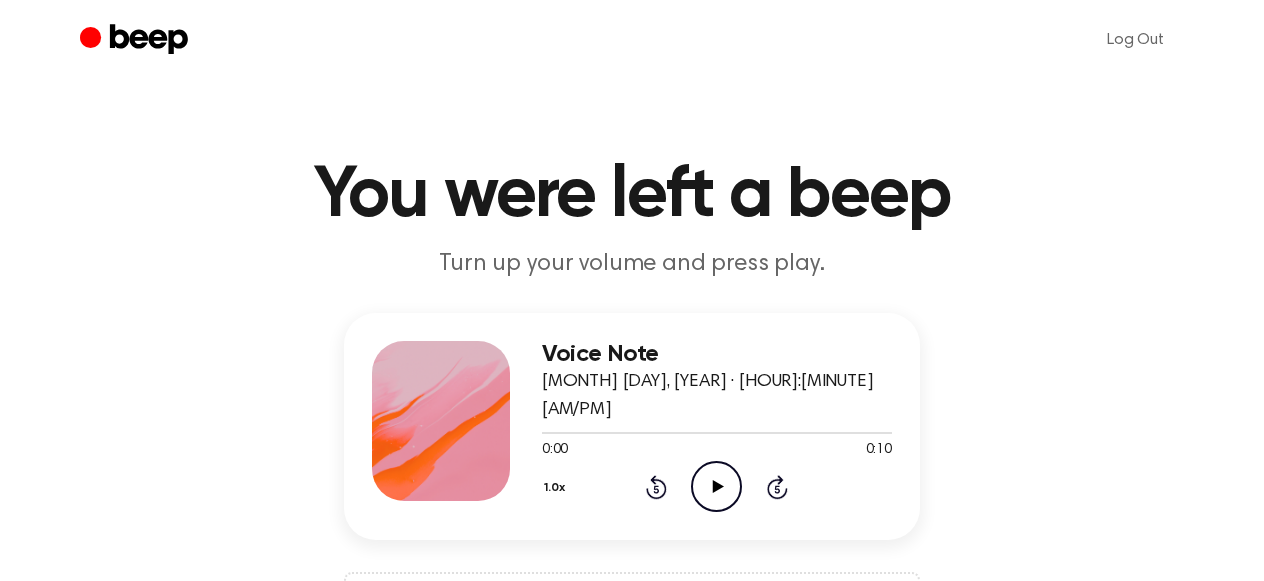 click on "Play Audio" 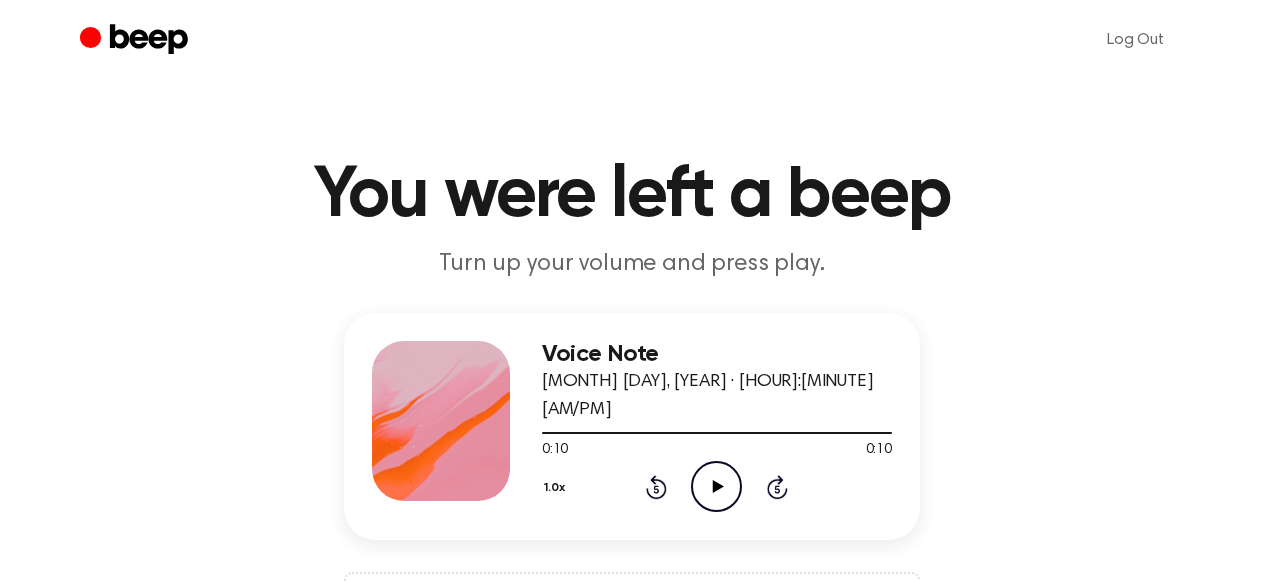 click on "Play Audio" 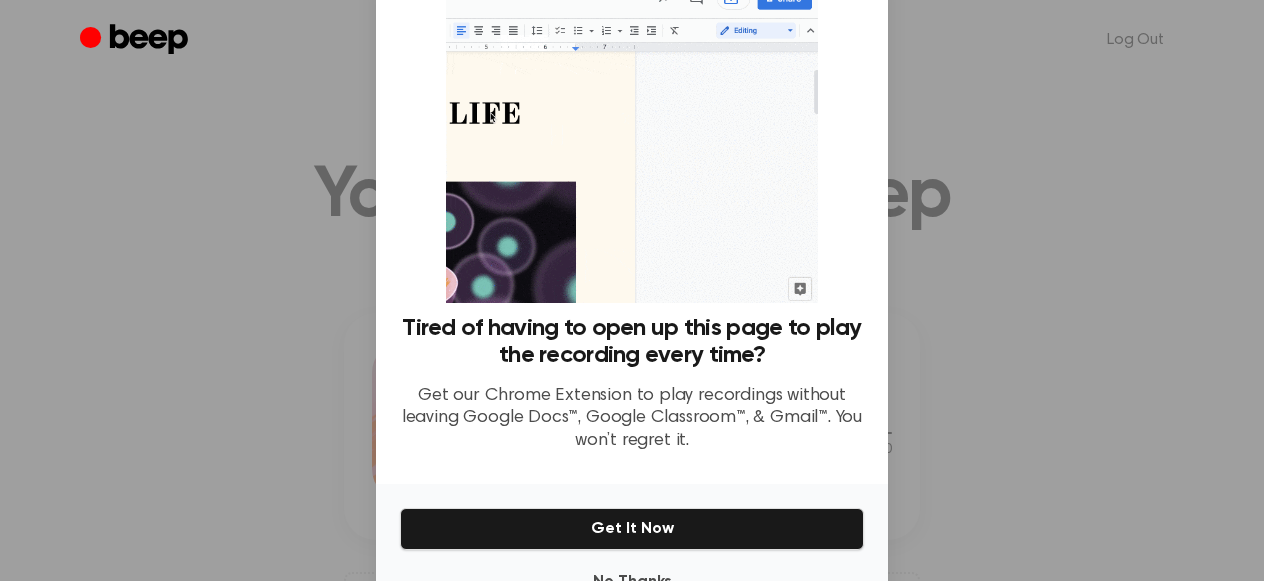 scroll, scrollTop: 141, scrollLeft: 0, axis: vertical 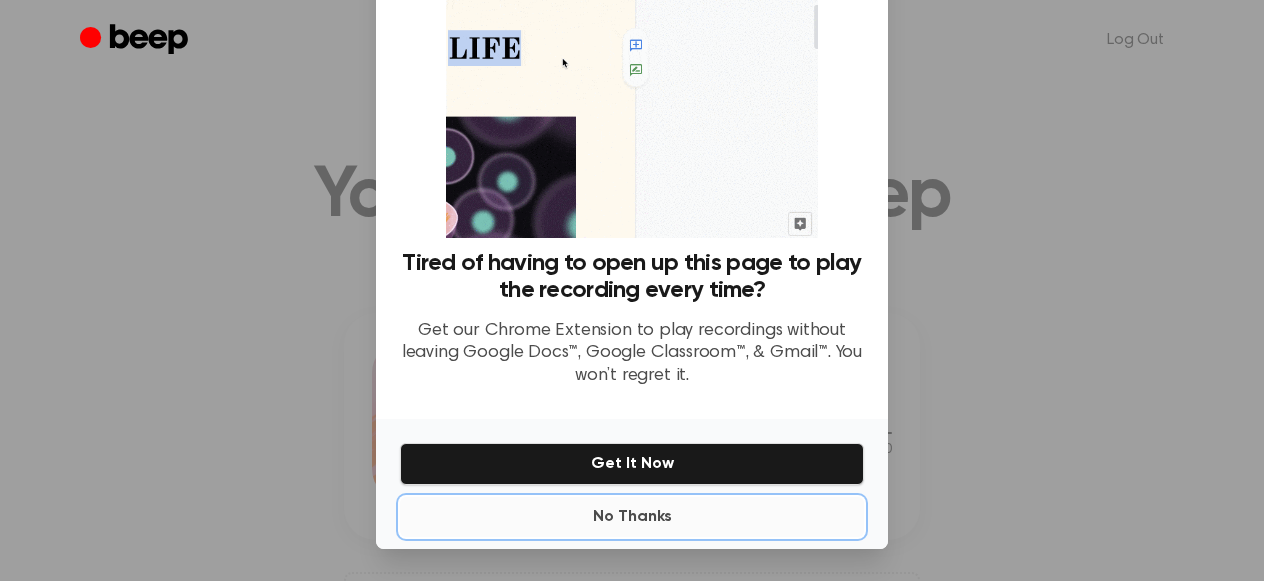 click on "No Thanks" at bounding box center [632, 517] 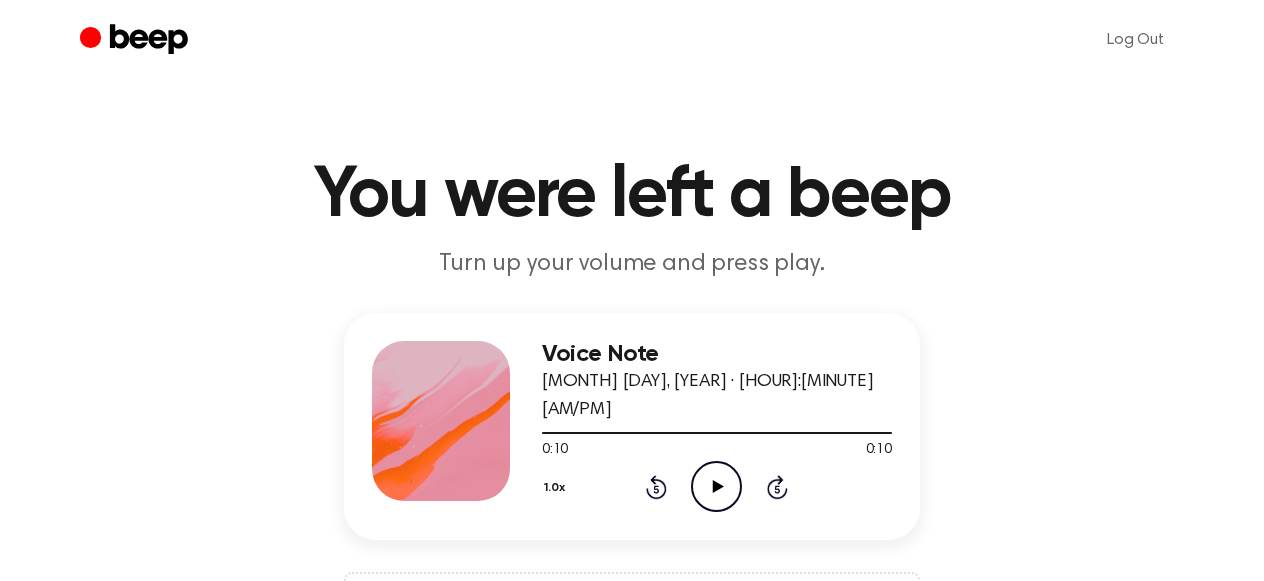 click on "Play Audio" 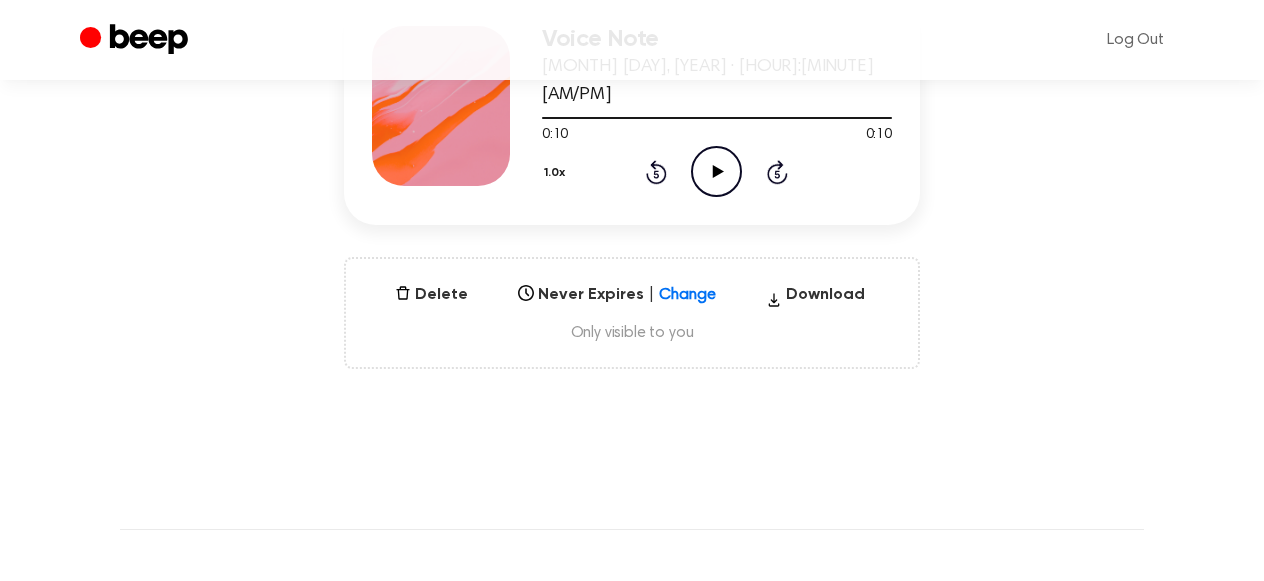 scroll, scrollTop: 210, scrollLeft: 0, axis: vertical 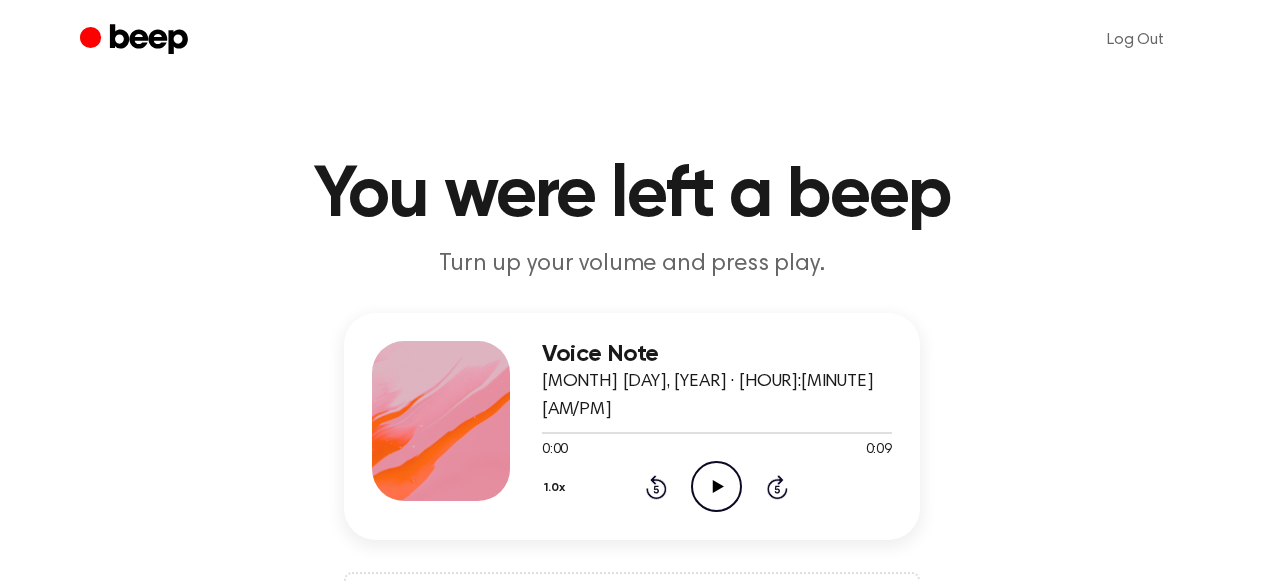 click on "Play Audio" 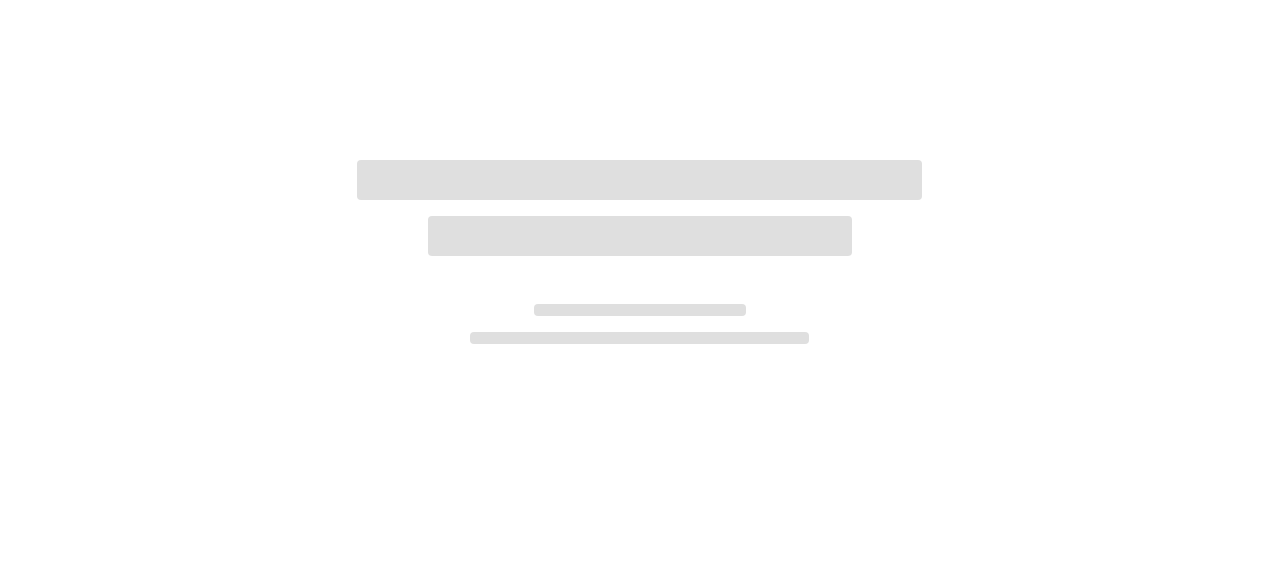 scroll, scrollTop: 0, scrollLeft: 0, axis: both 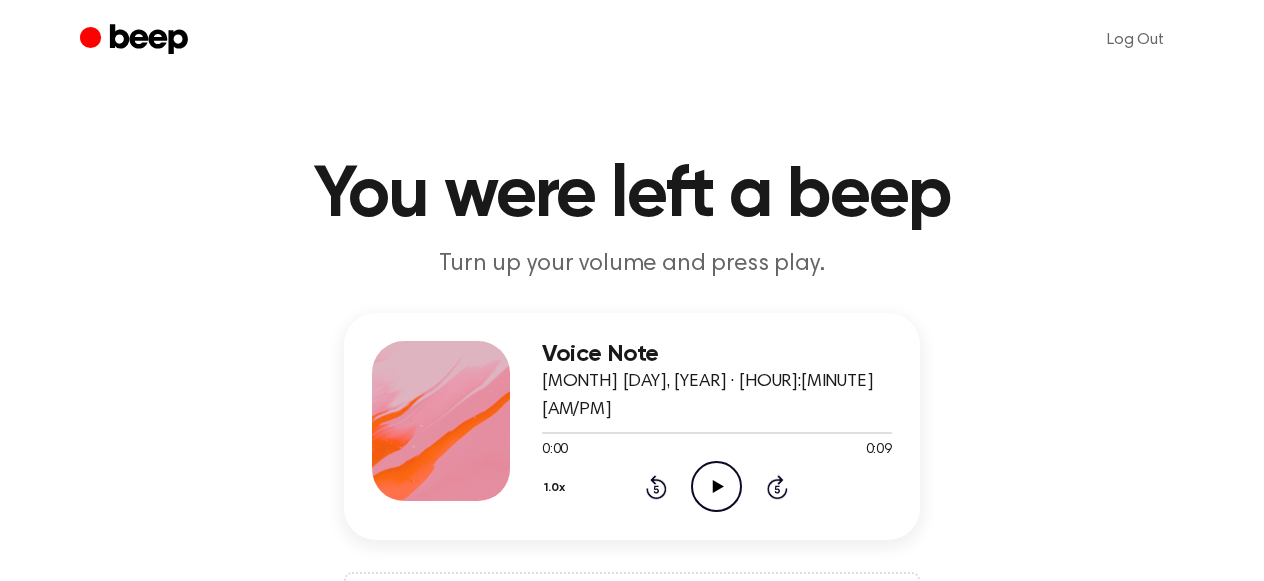 click on "Play Audio" 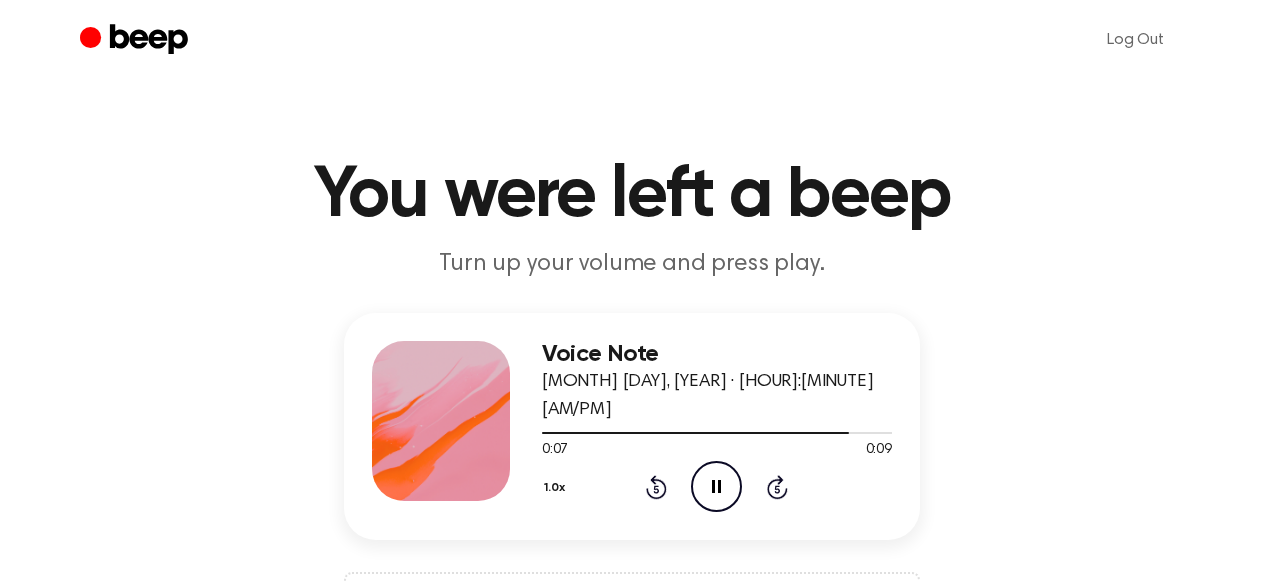 click on "Pause Audio" 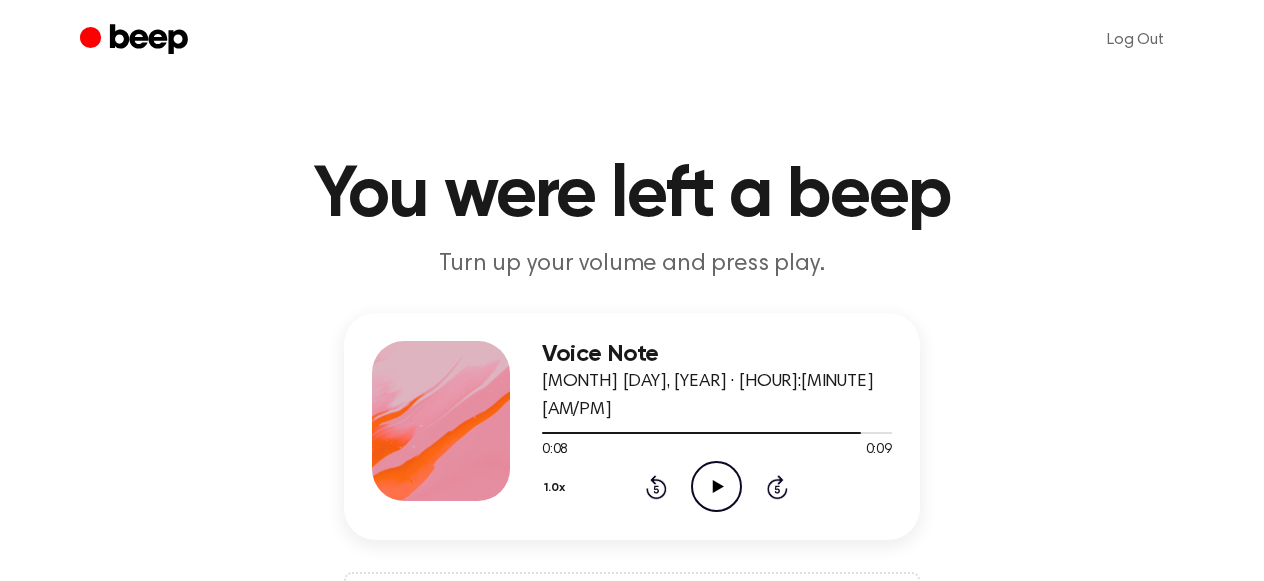 click on "Play Audio" 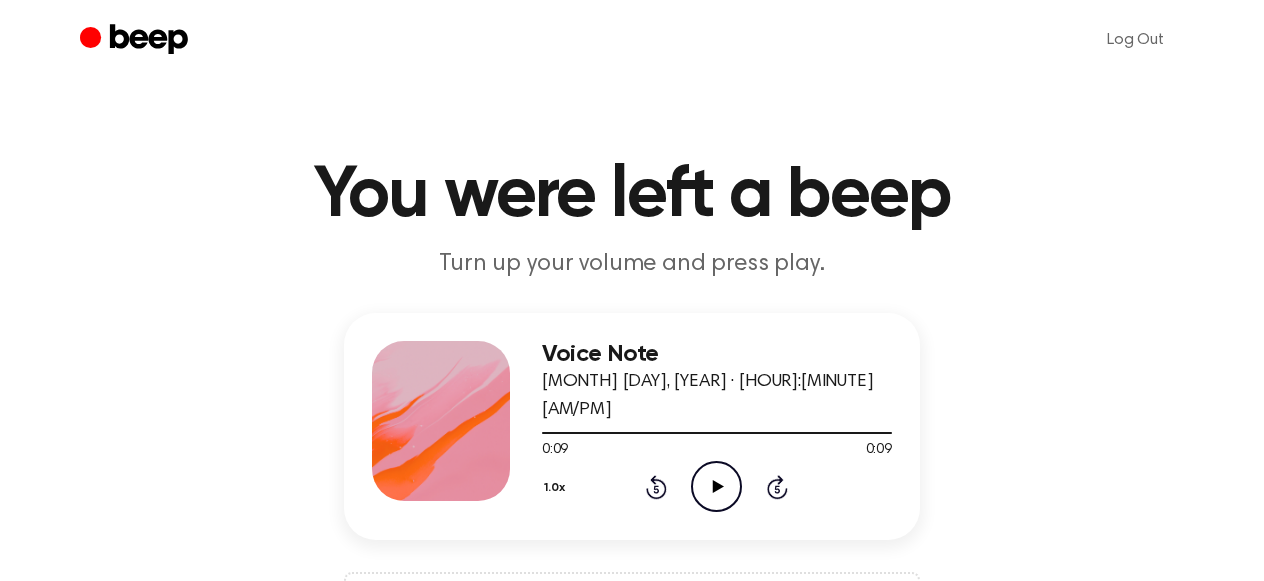click on "Play Audio" 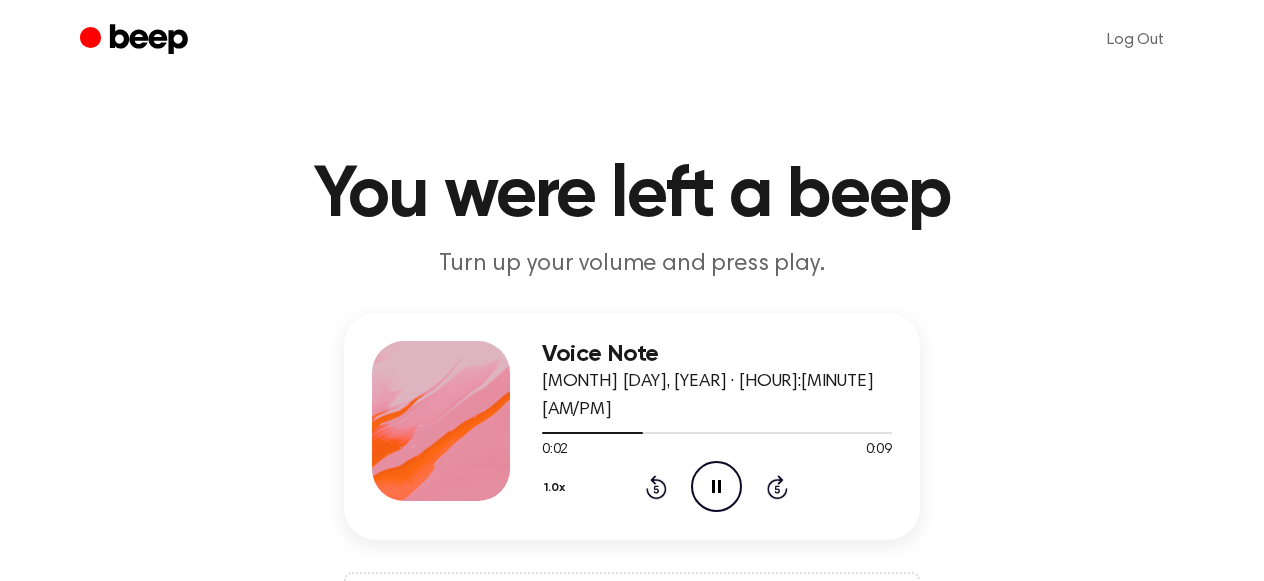 click 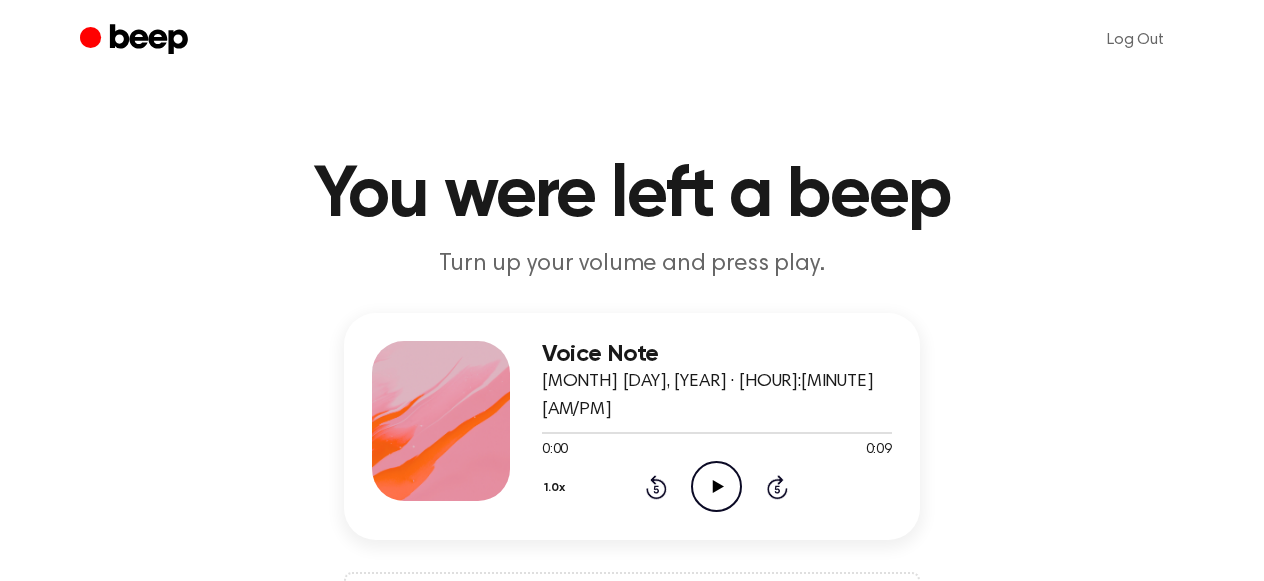scroll, scrollTop: 0, scrollLeft: 0, axis: both 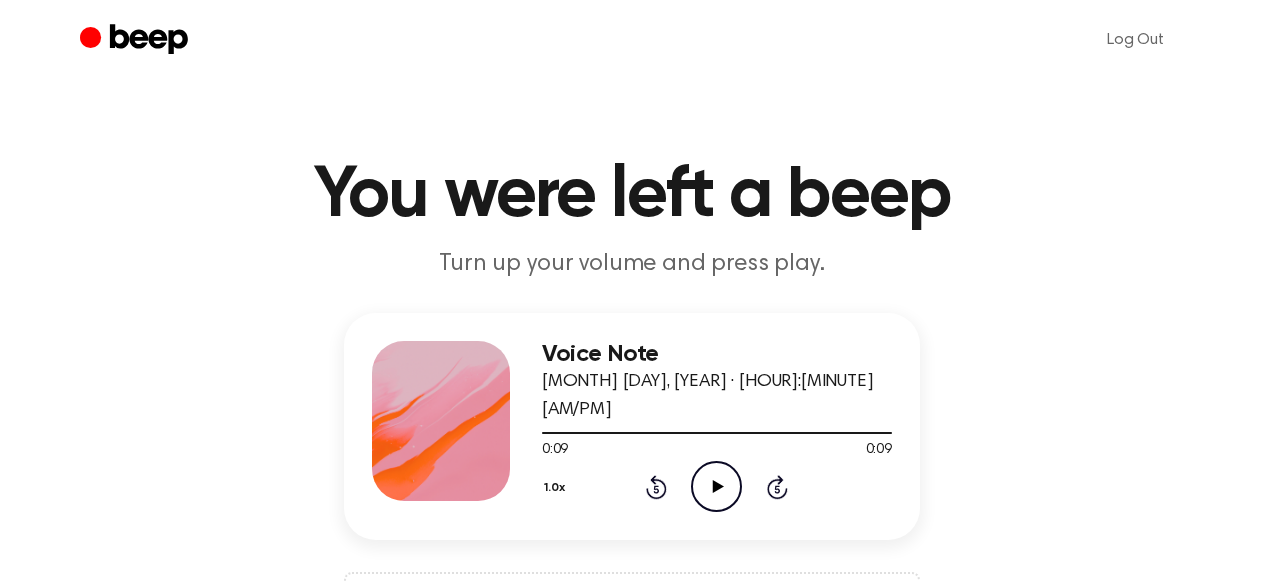 click 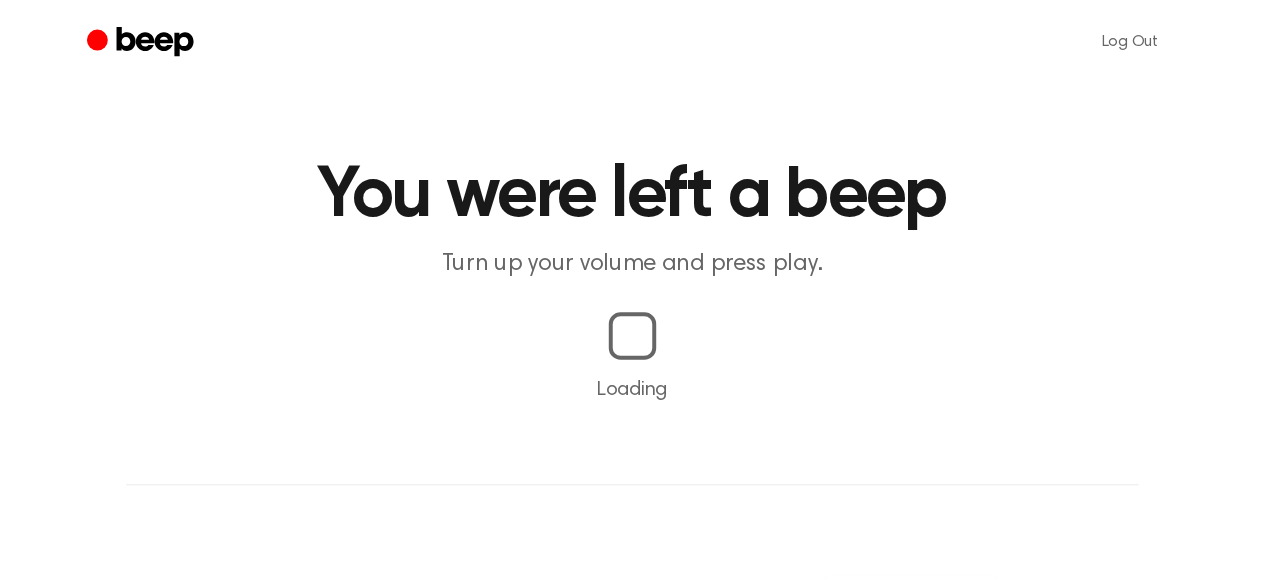 scroll, scrollTop: 0, scrollLeft: 0, axis: both 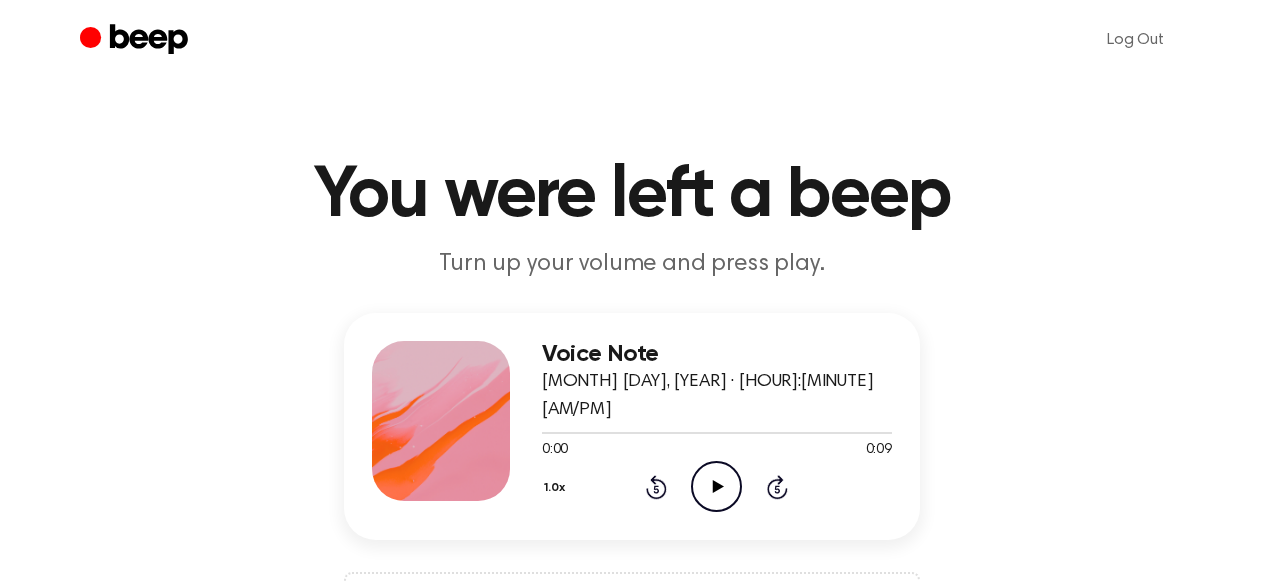 click on "Play Audio" 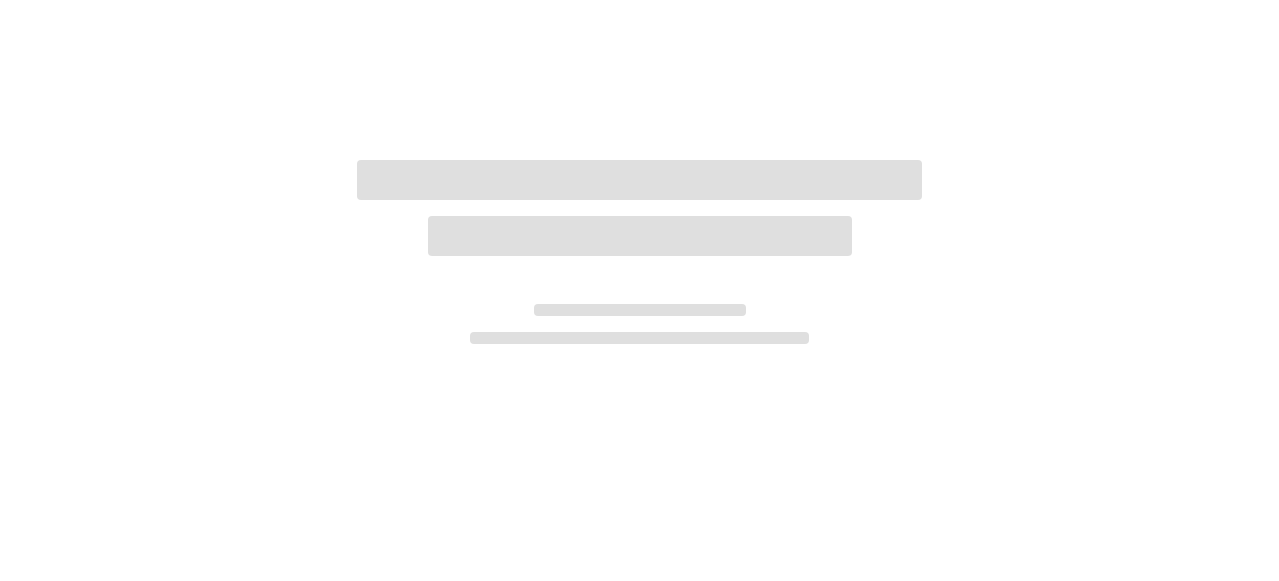 scroll, scrollTop: 0, scrollLeft: 0, axis: both 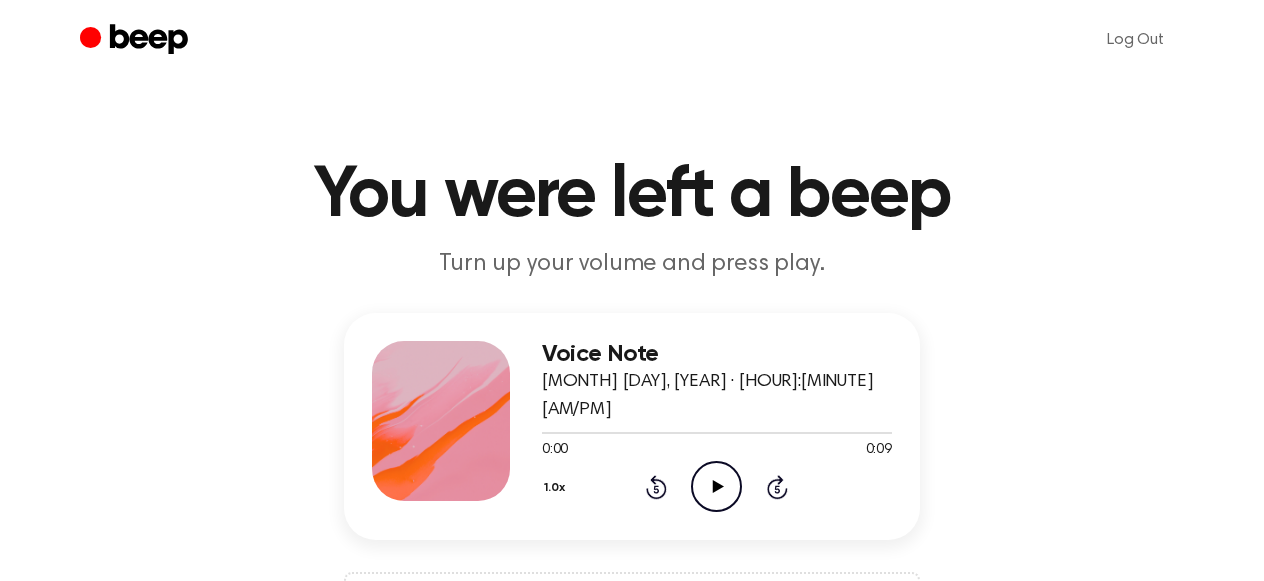 click on "Play Audio" 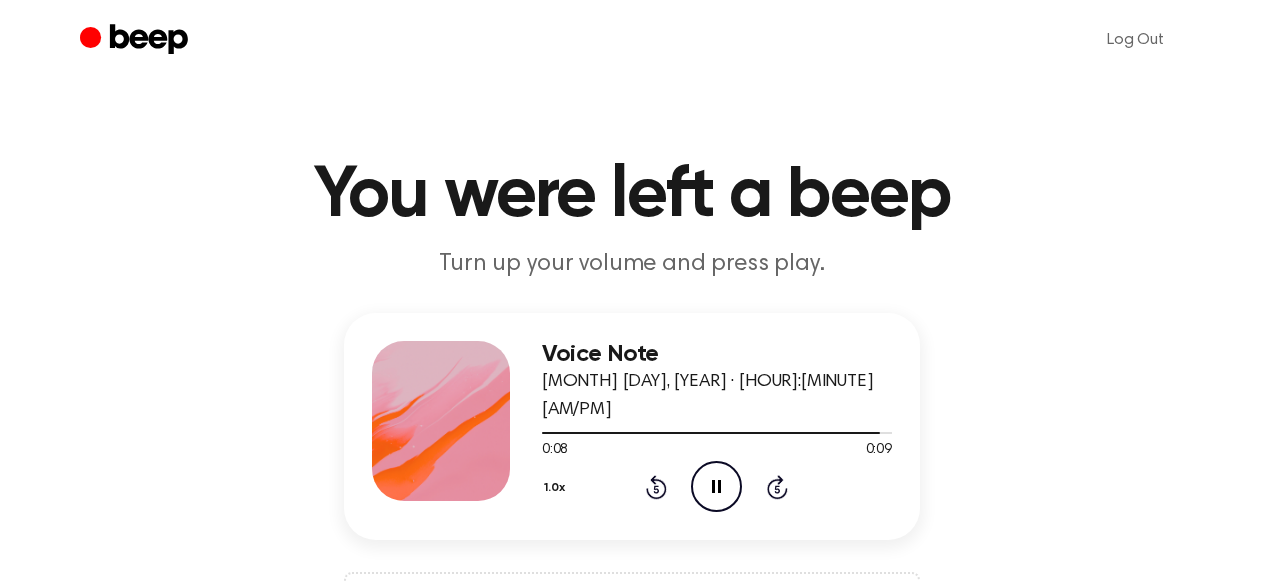 click on "Pause Audio" 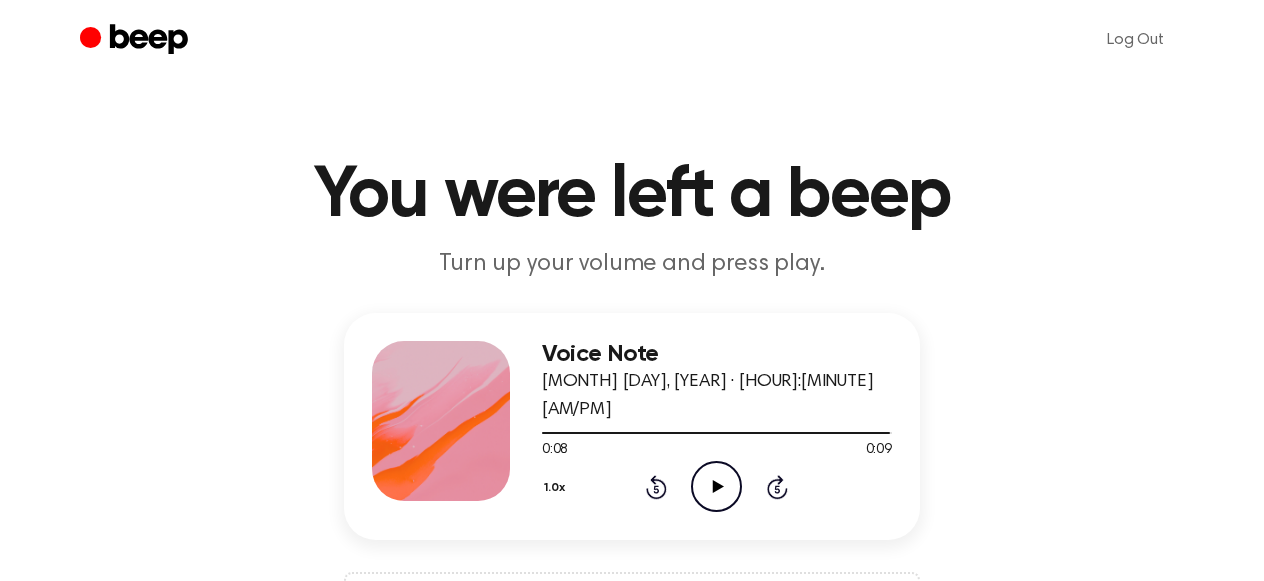 click on "Play Audio" 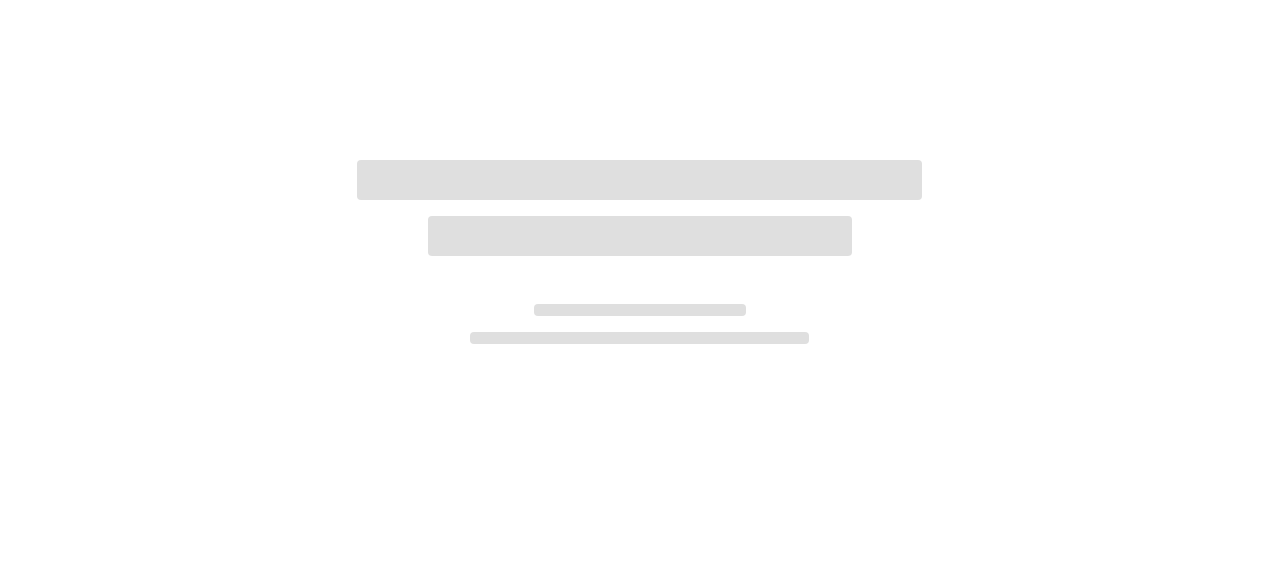 scroll, scrollTop: 0, scrollLeft: 0, axis: both 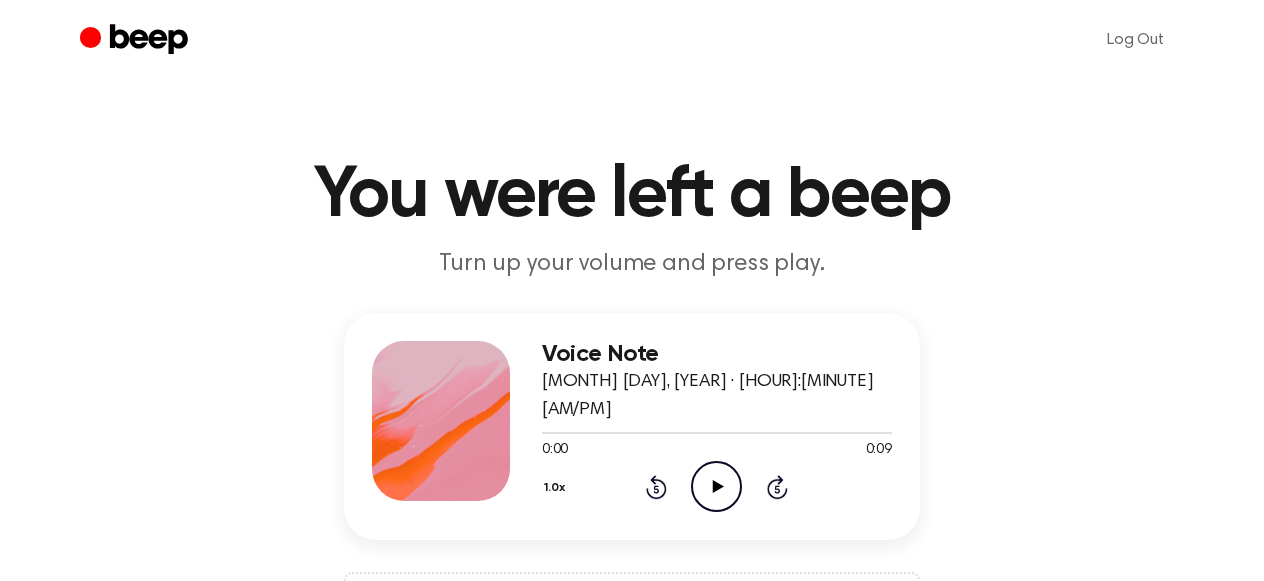click on "Play Audio" 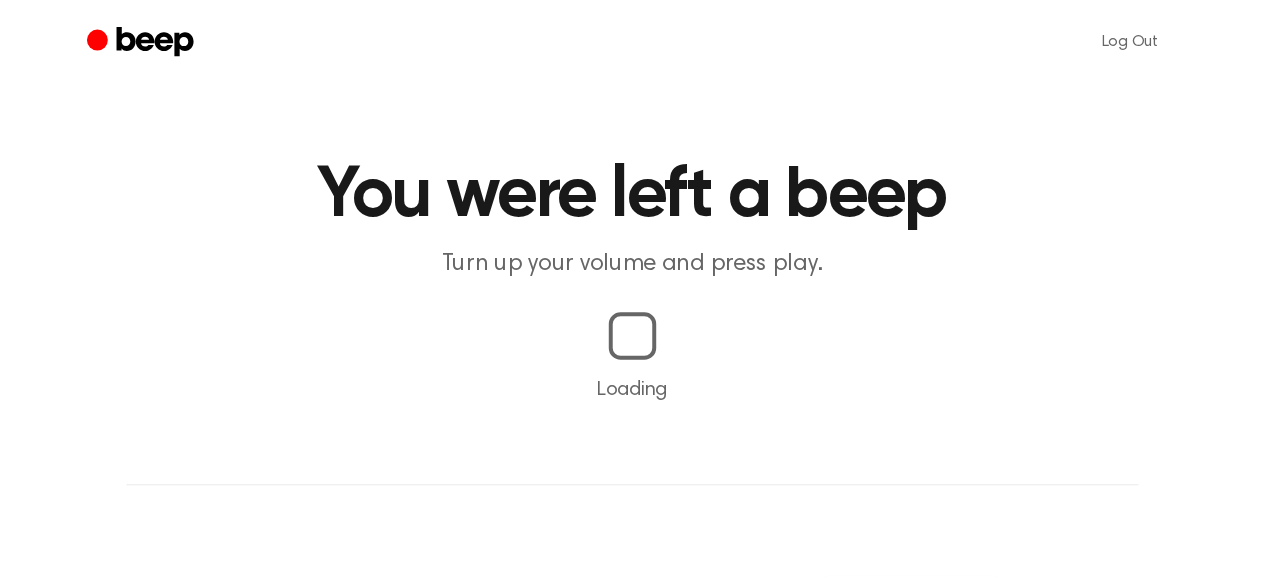 scroll, scrollTop: 0, scrollLeft: 0, axis: both 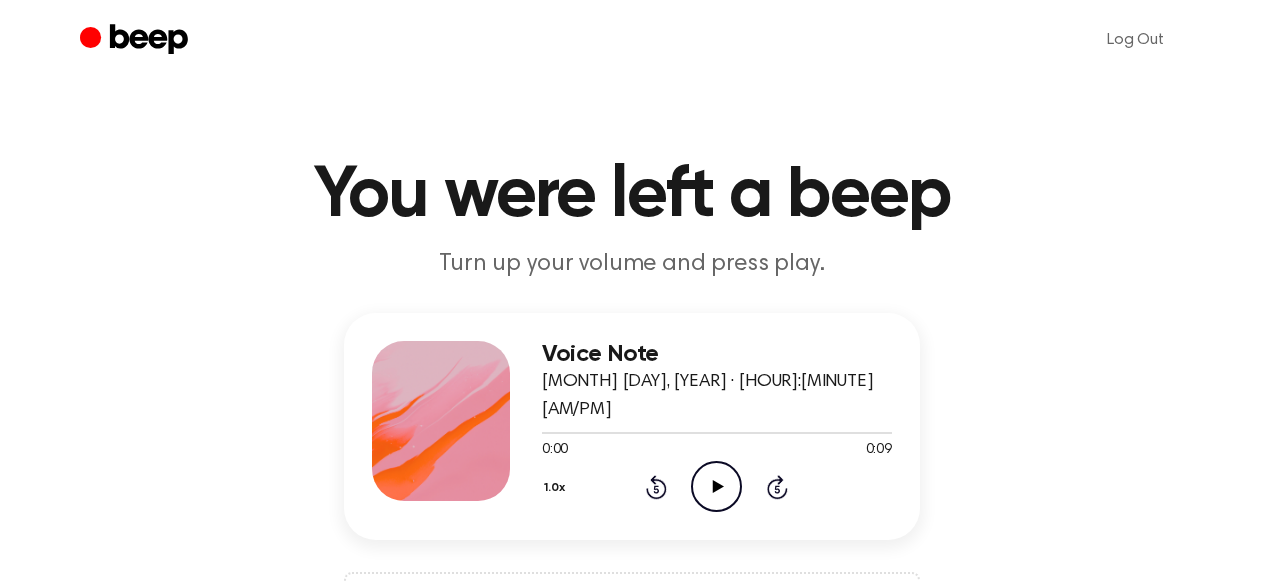 click on "Play Audio" 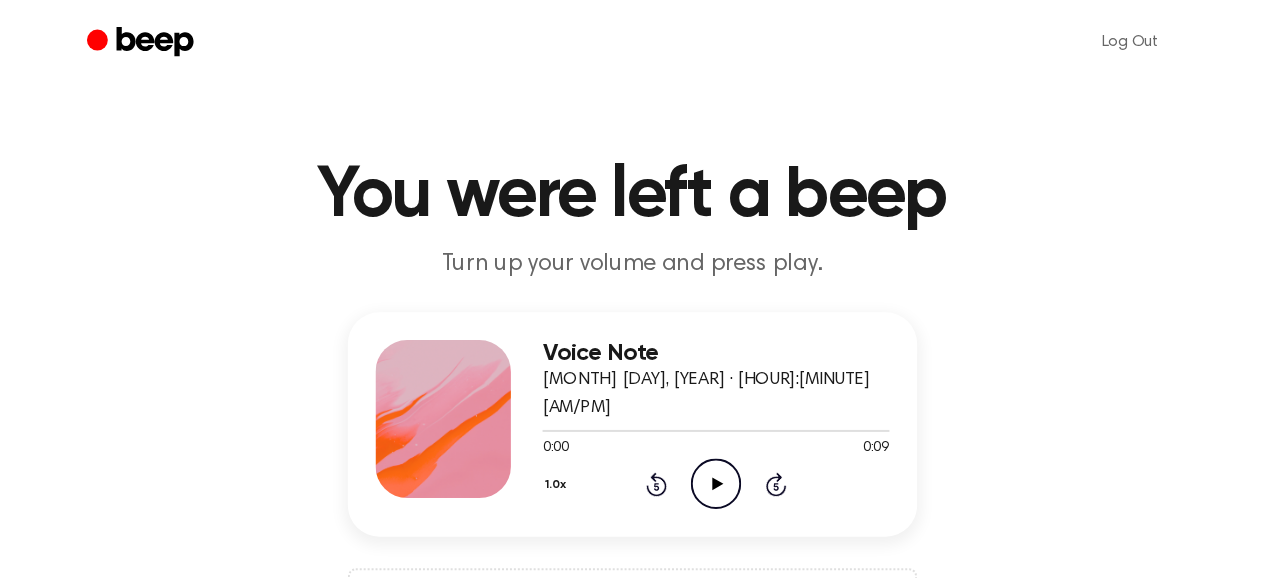 scroll, scrollTop: 0, scrollLeft: 0, axis: both 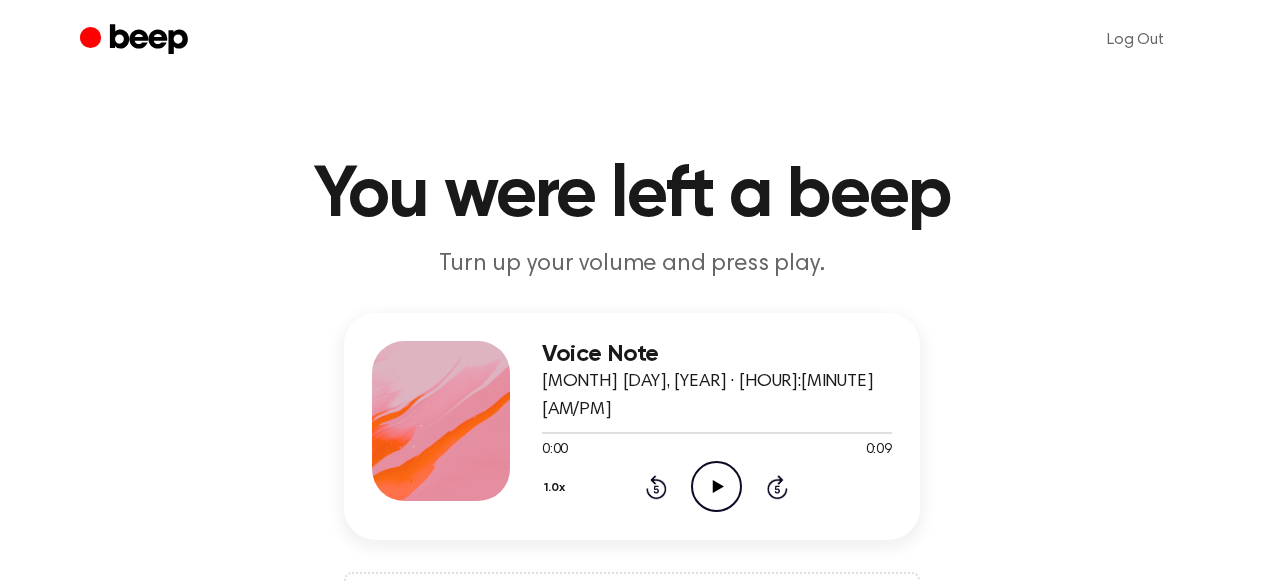 click on "Play Audio" 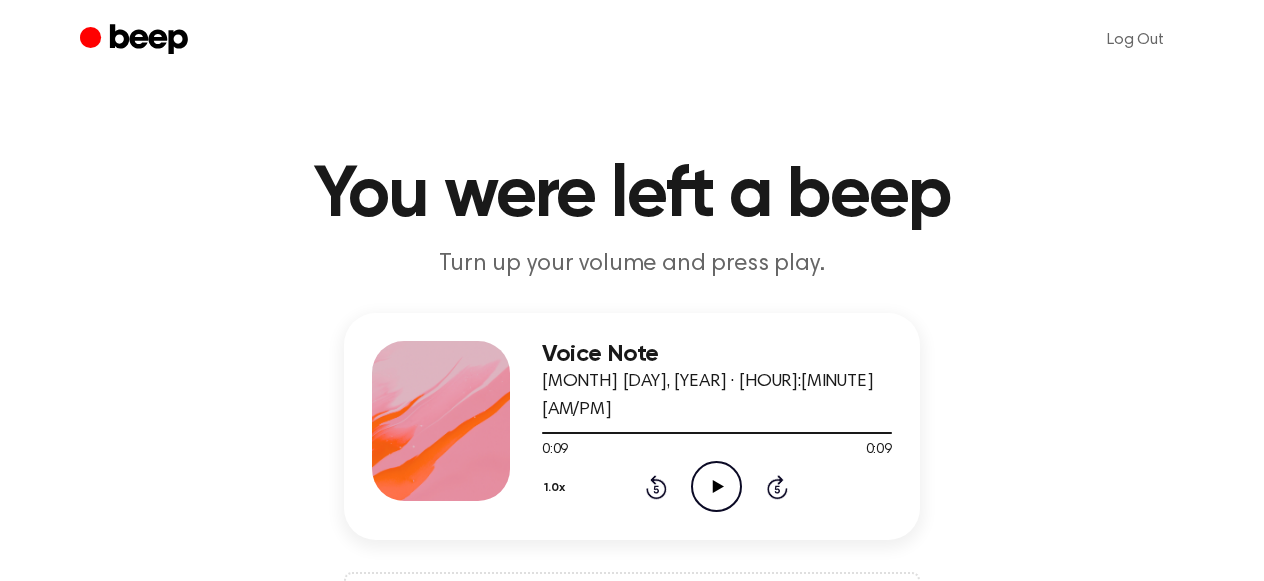 click on "Play Audio" 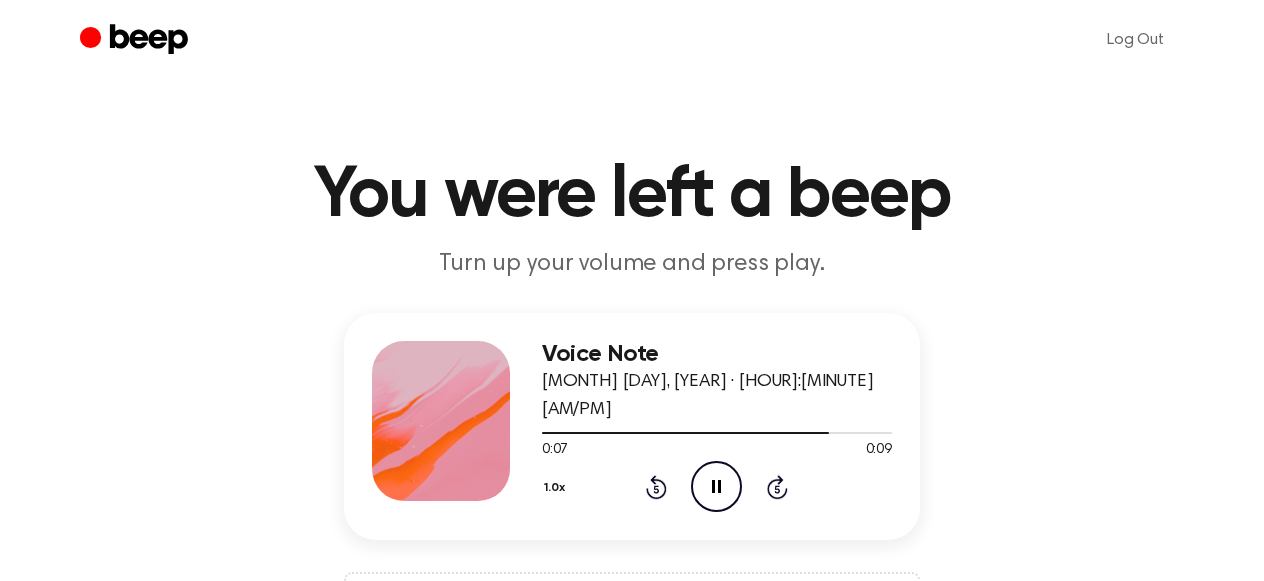 click on "Pause Audio" 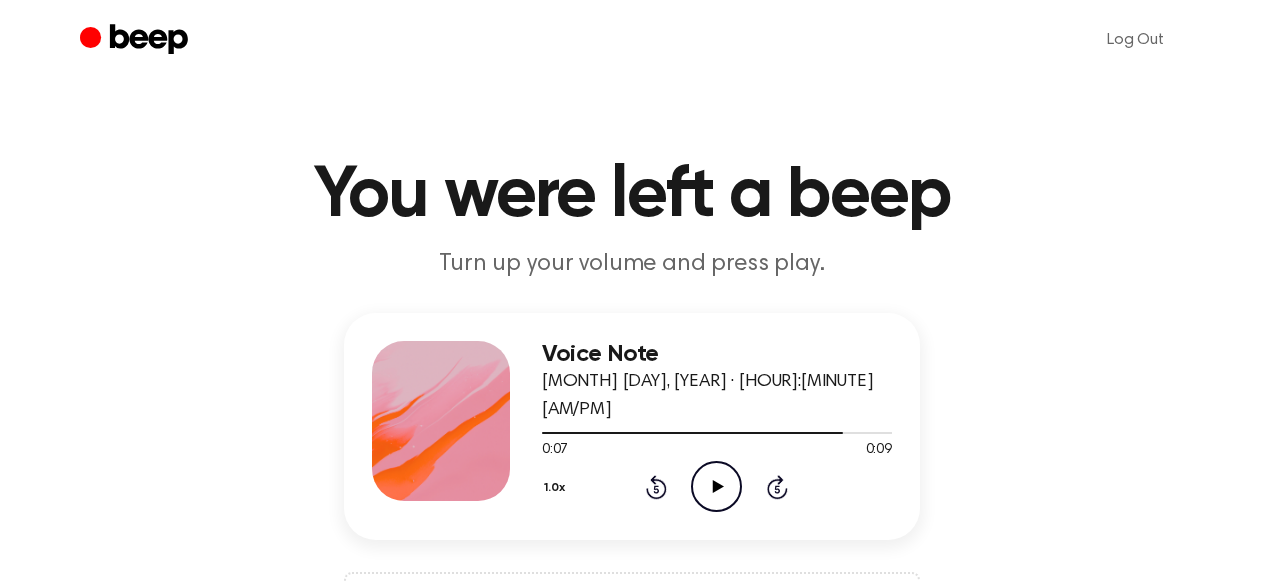 click on "Play Audio" 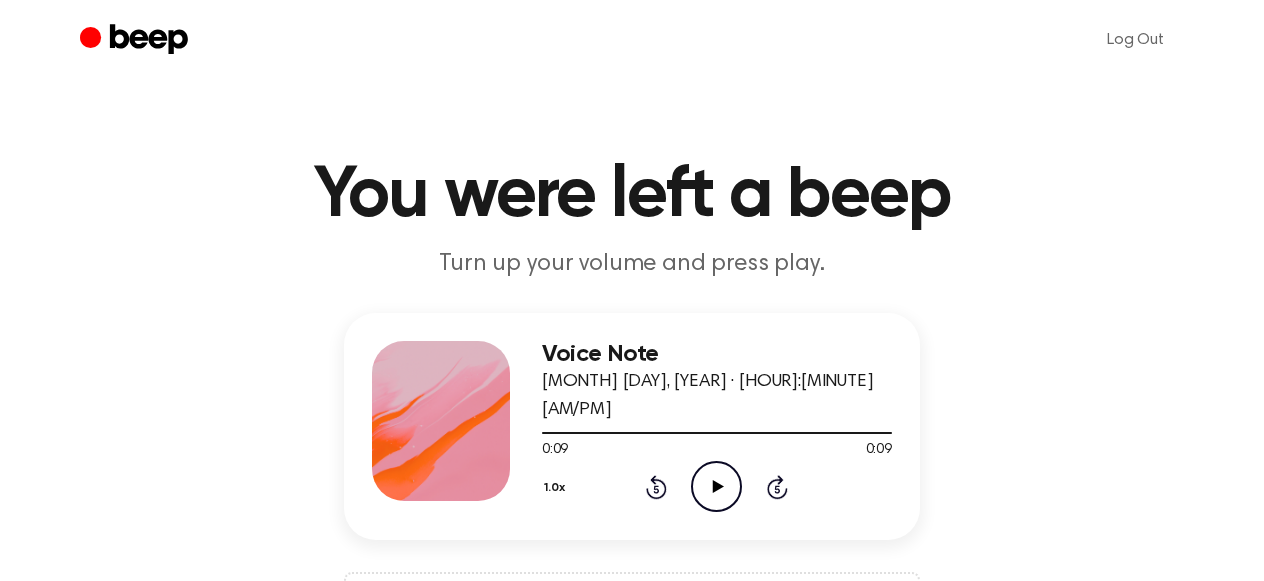 click on "Play Audio" 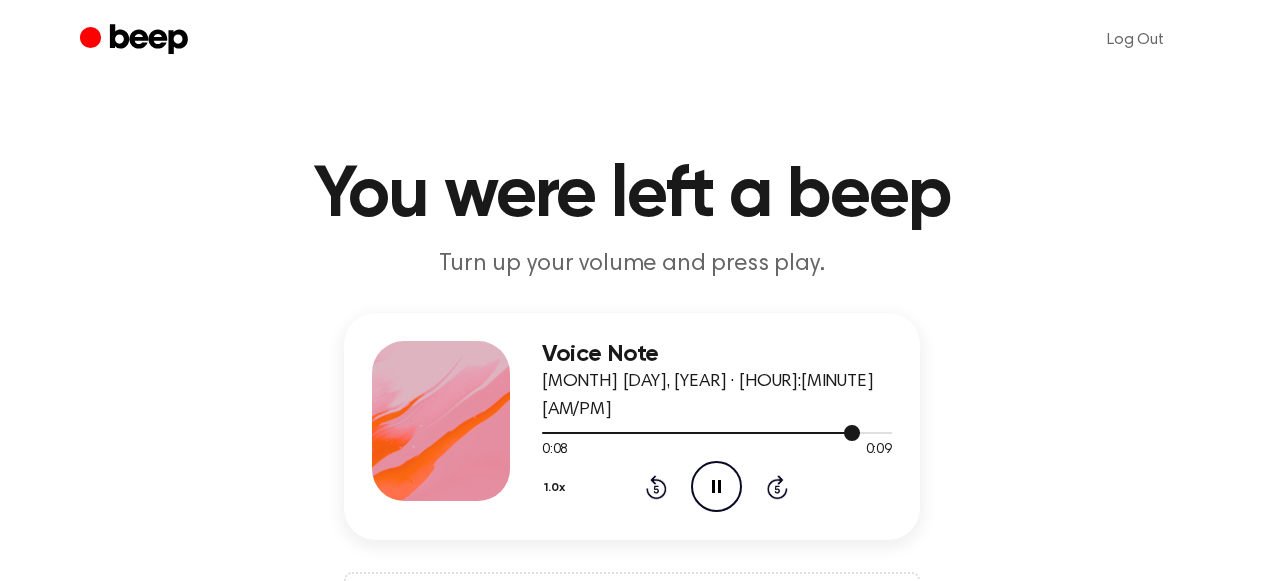 click at bounding box center [717, 432] 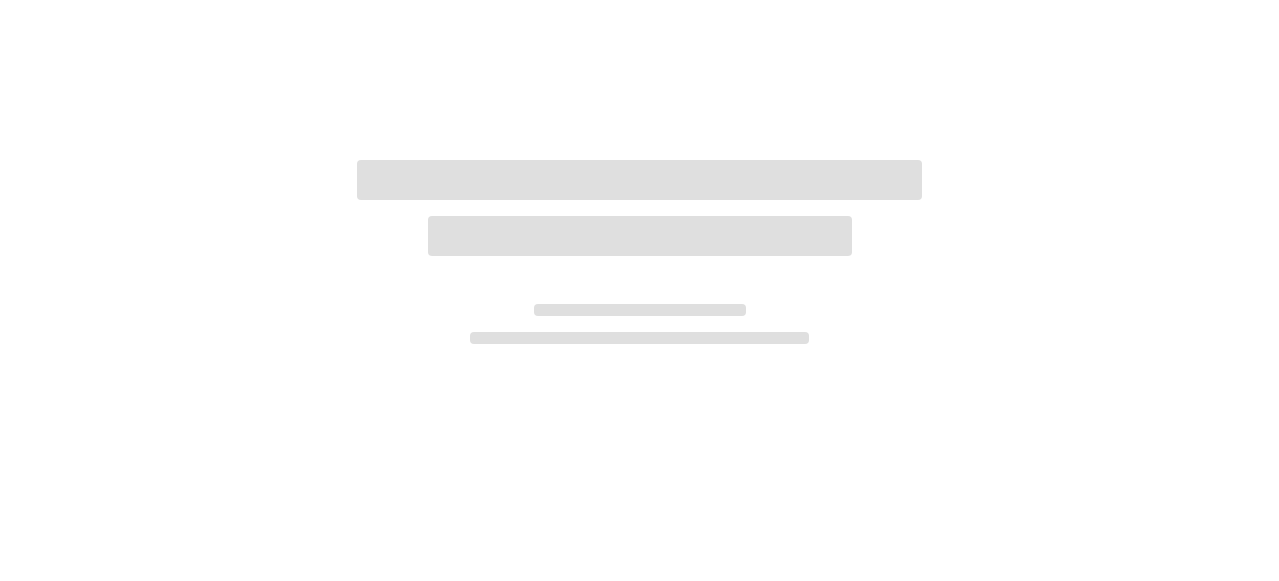 scroll, scrollTop: 0, scrollLeft: 0, axis: both 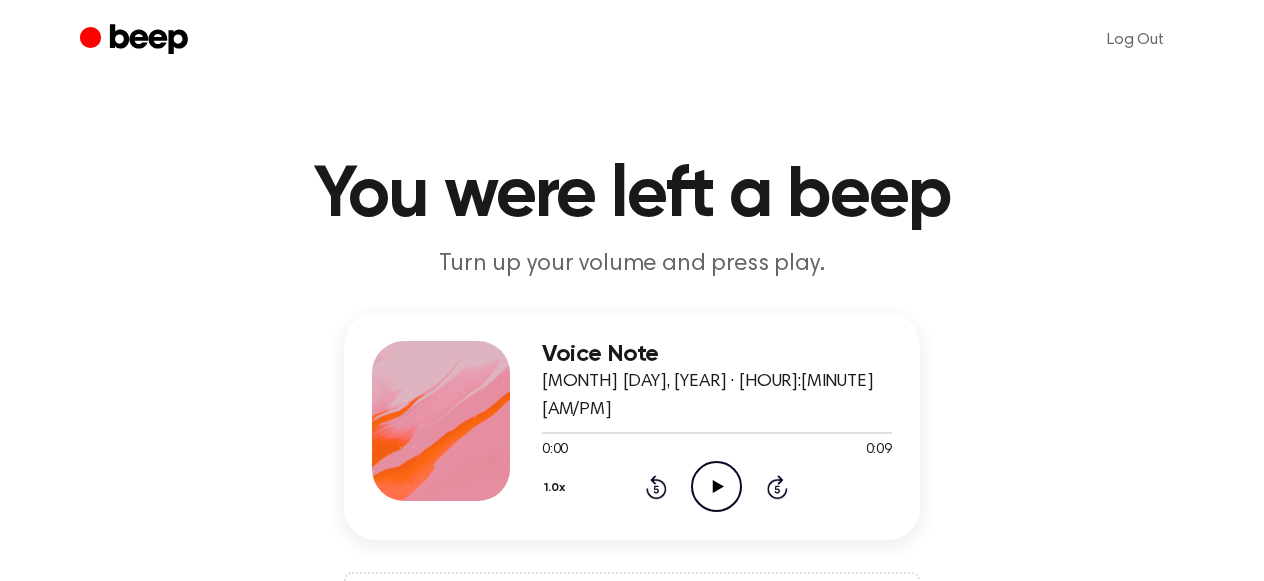 click on "Play Audio" 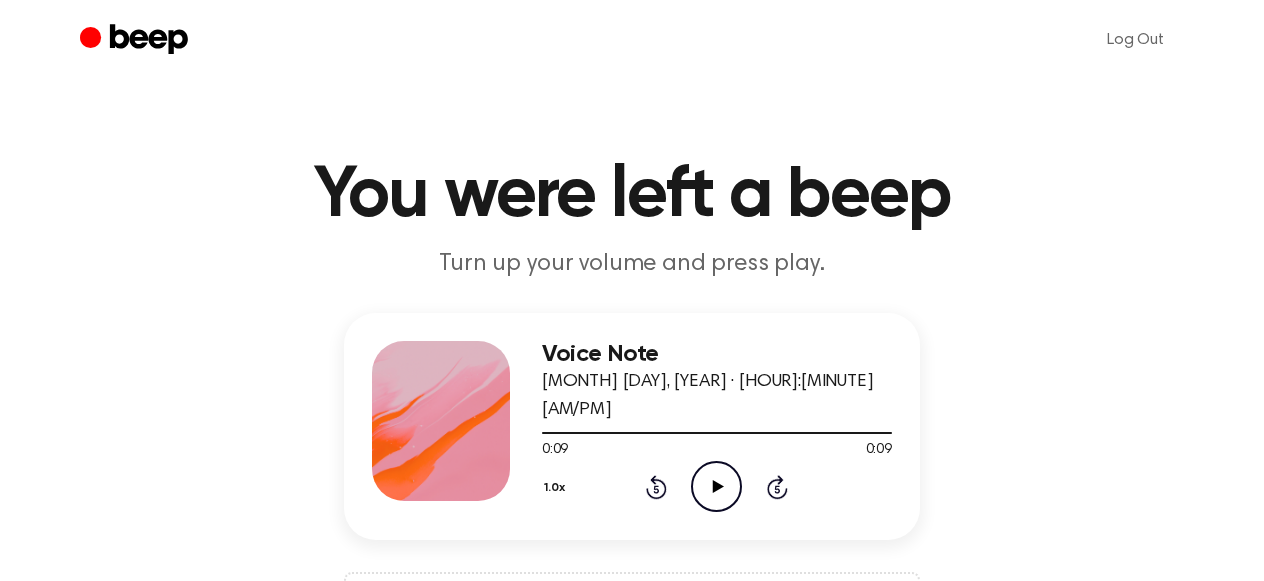 click on "Play Audio" 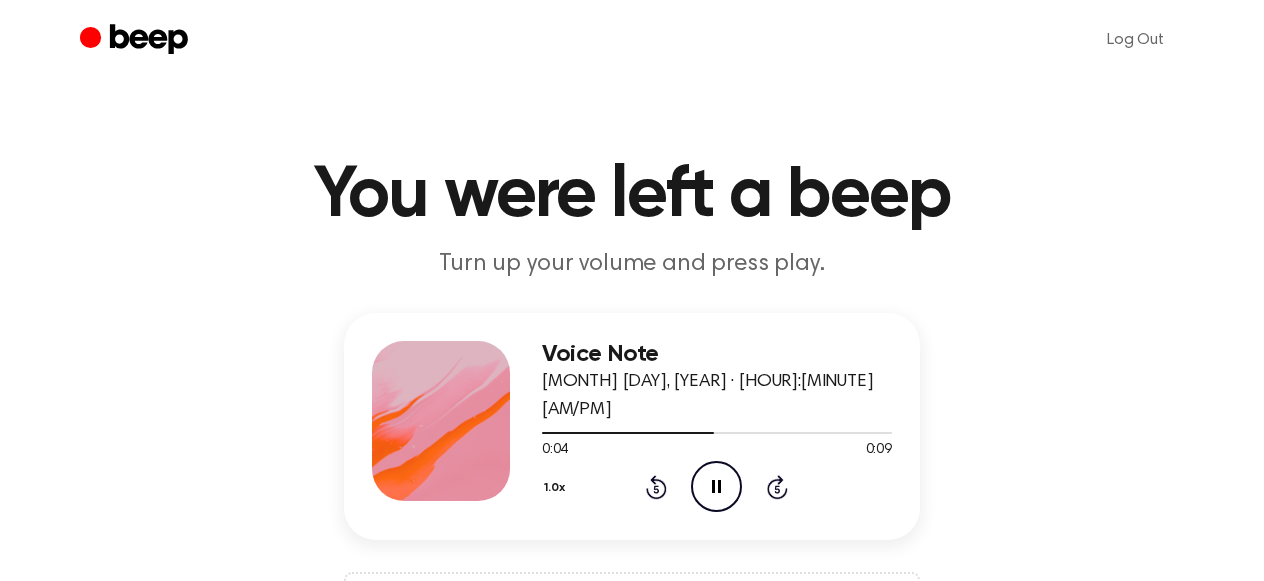 click on "Log Out" at bounding box center [632, 40] 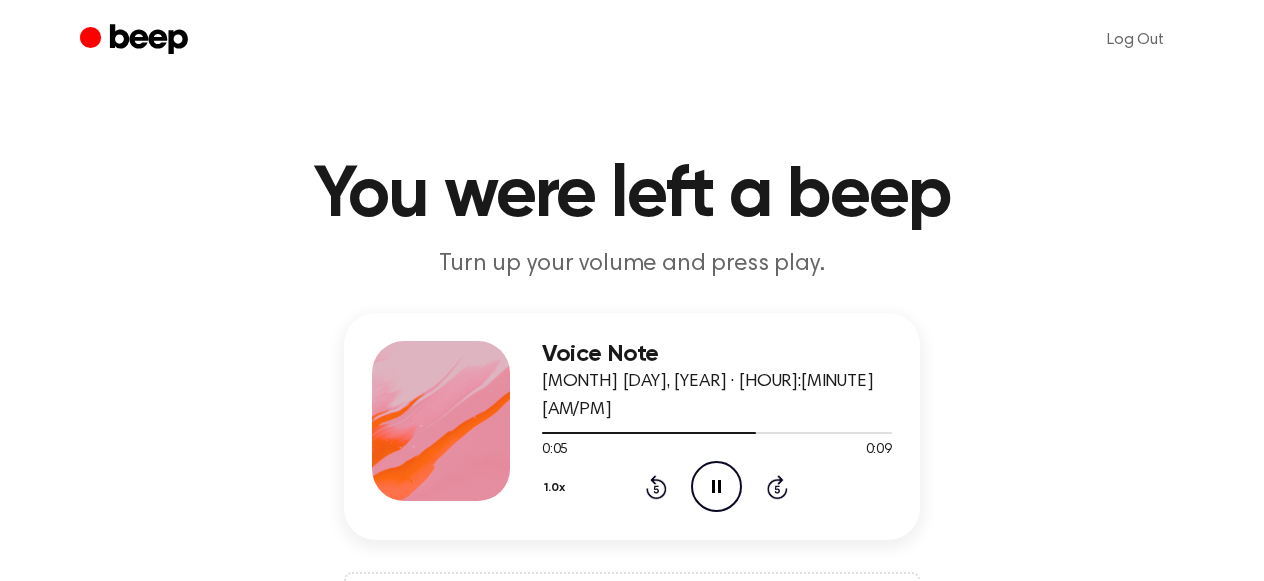 click on "Log Out" at bounding box center (632, 40) 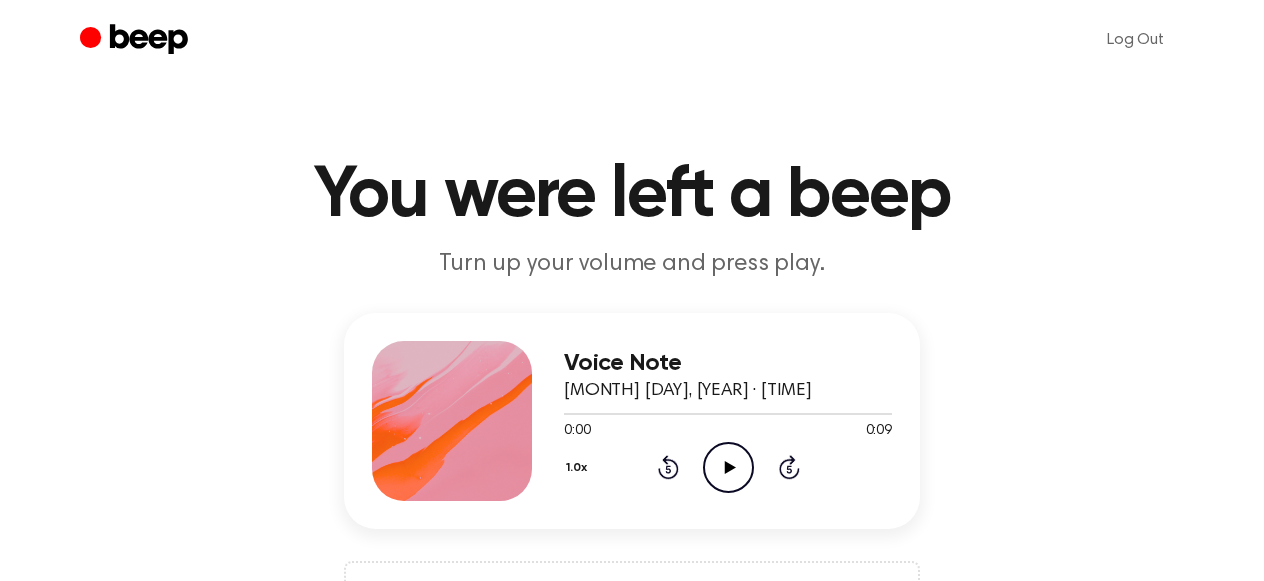 scroll, scrollTop: 0, scrollLeft: 0, axis: both 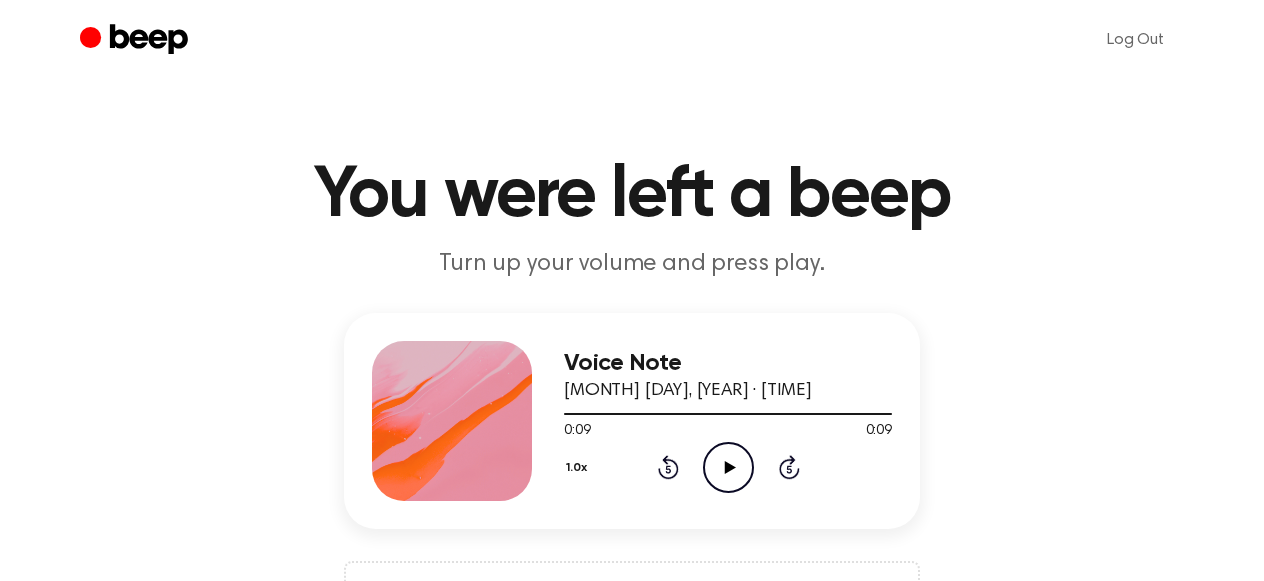 click on "Play Audio" 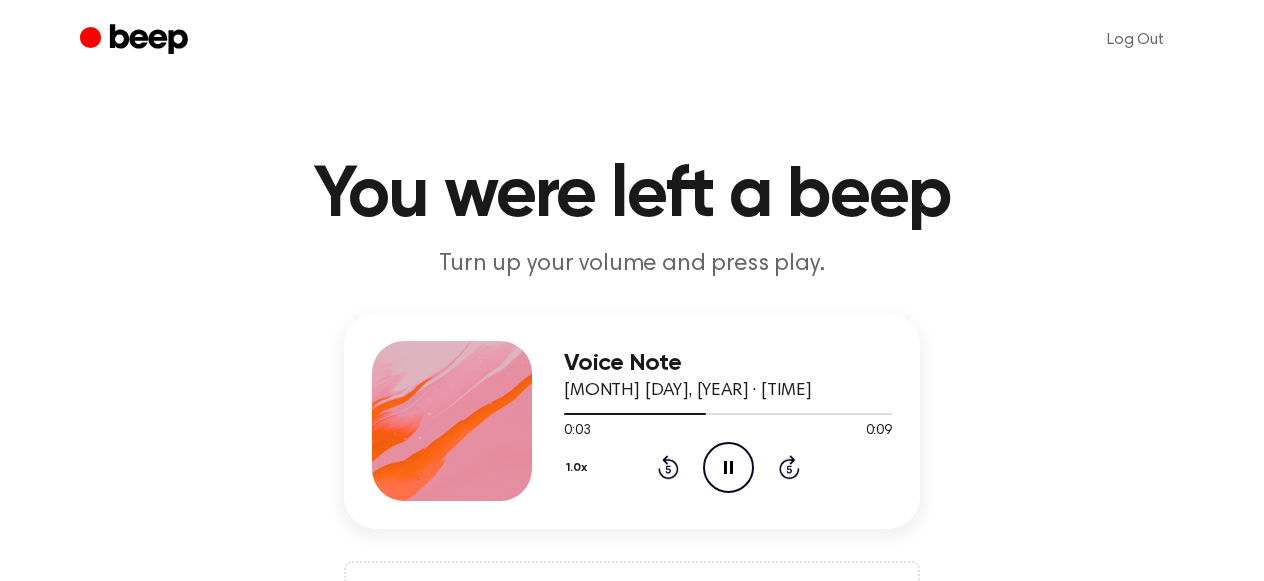 click on "Pause Audio" 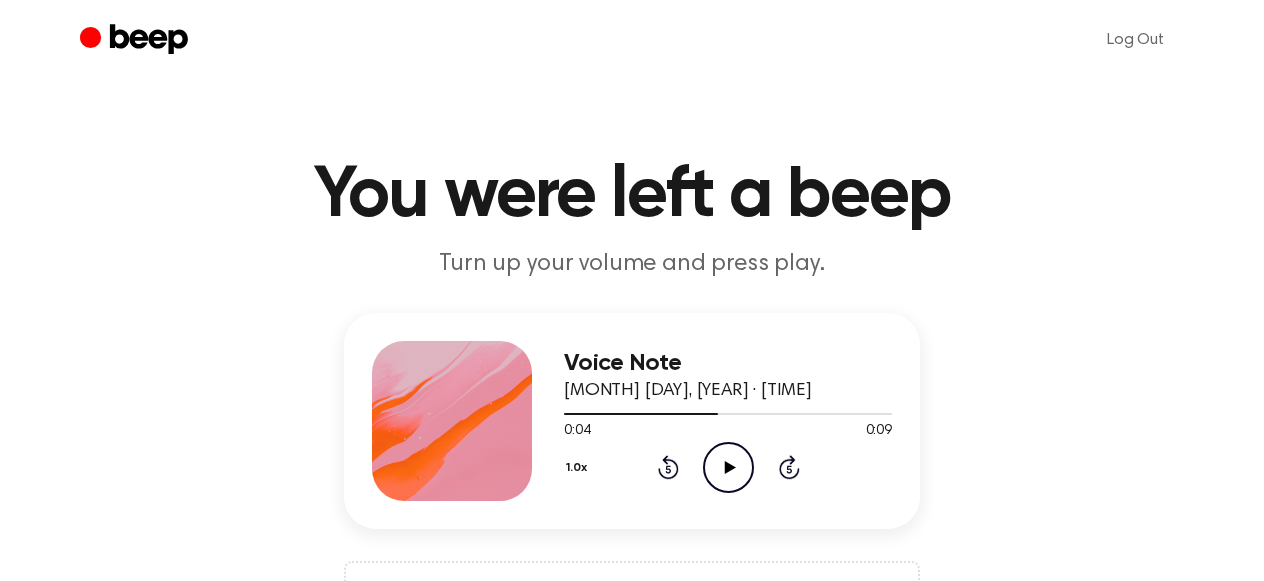 click on "You were left a beep" at bounding box center (632, 196) 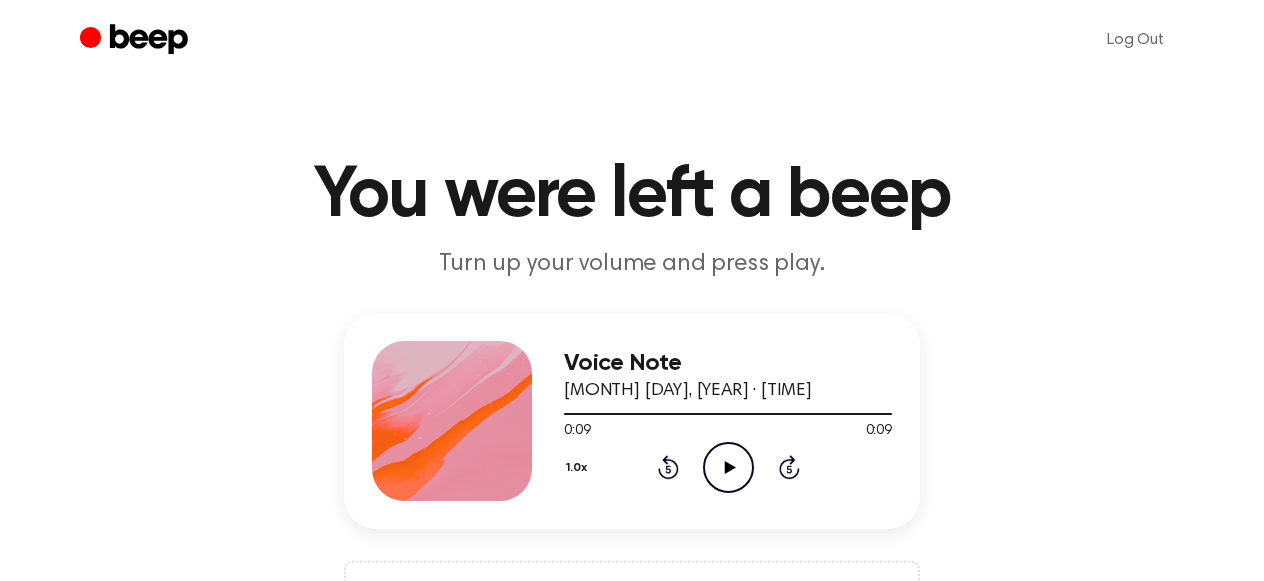 click on "Play Audio" 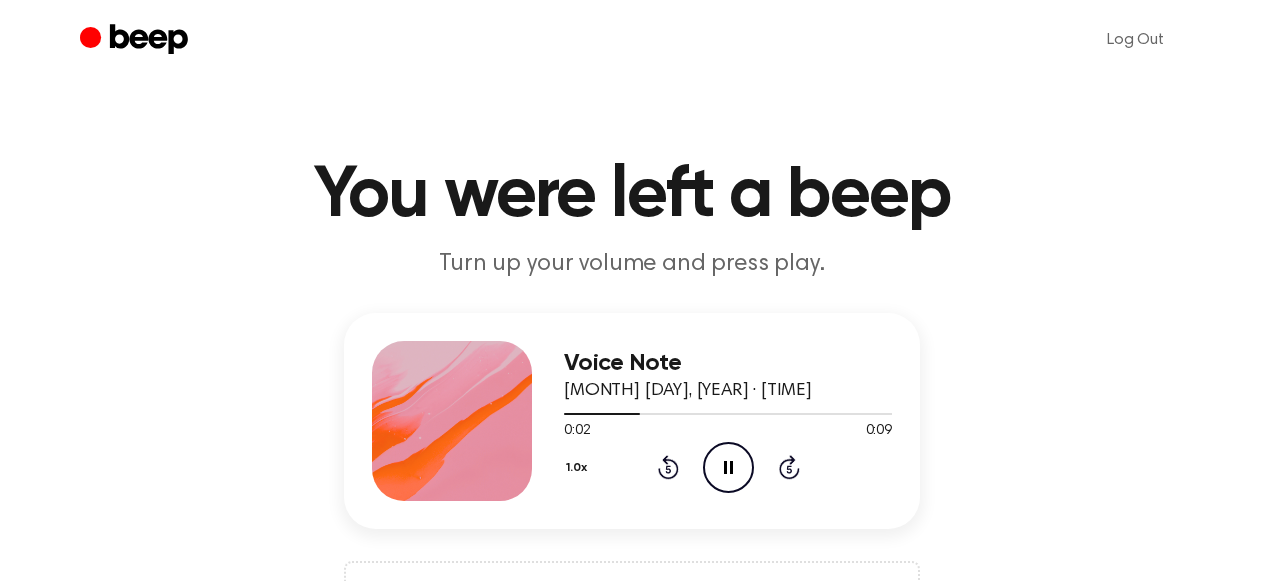 click on "Pause Audio" 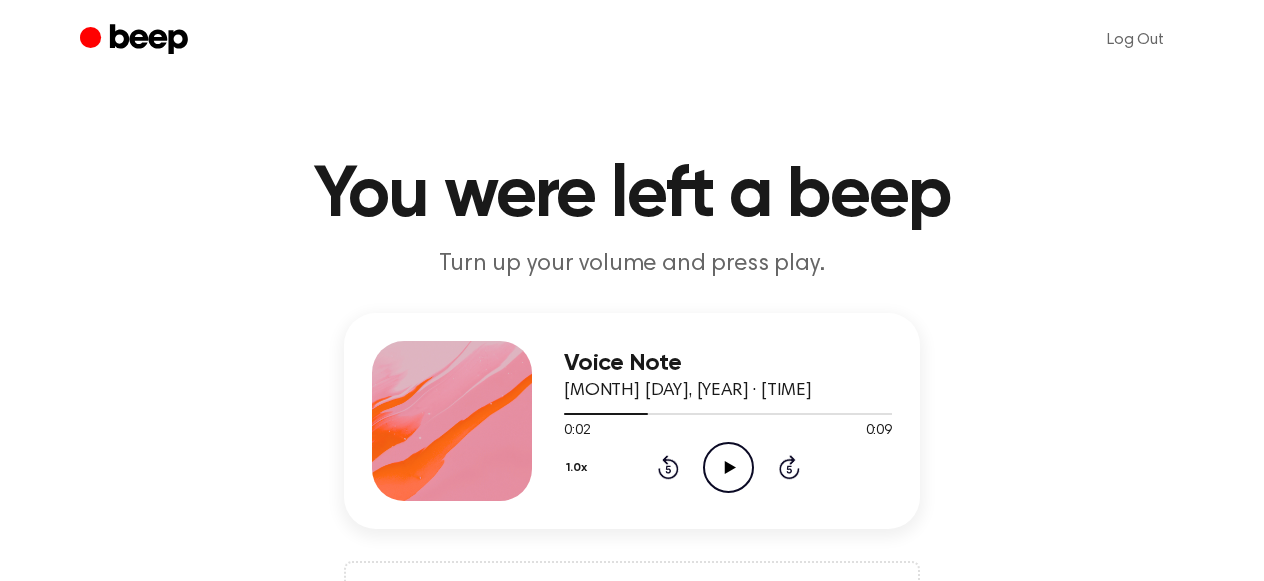 click on "You were left a beep" at bounding box center (632, 196) 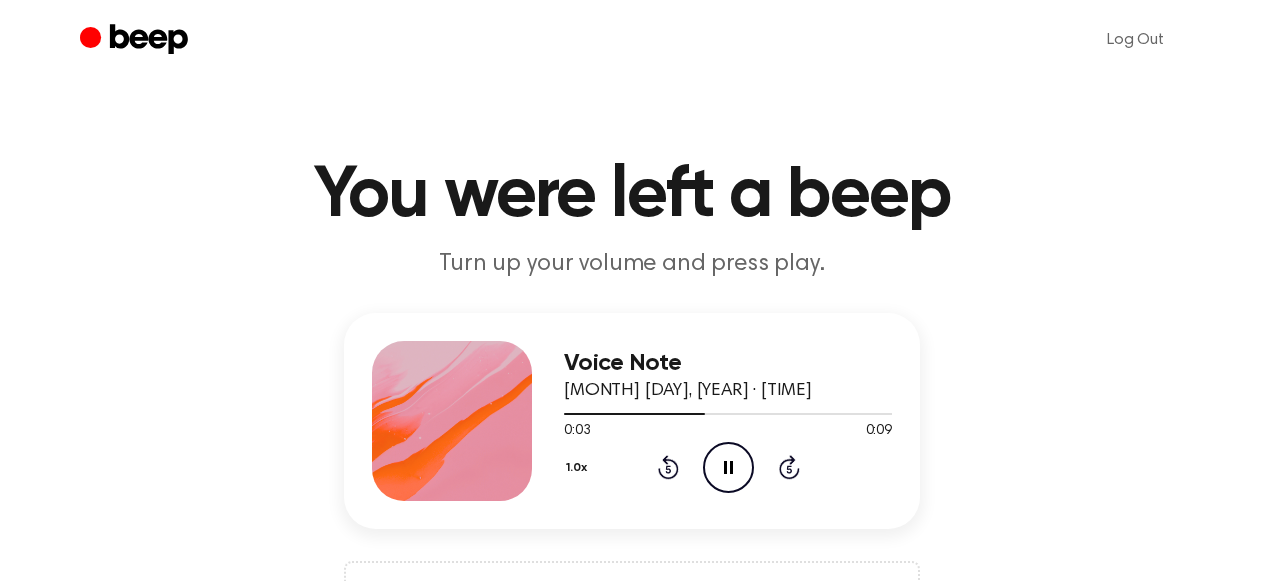 click 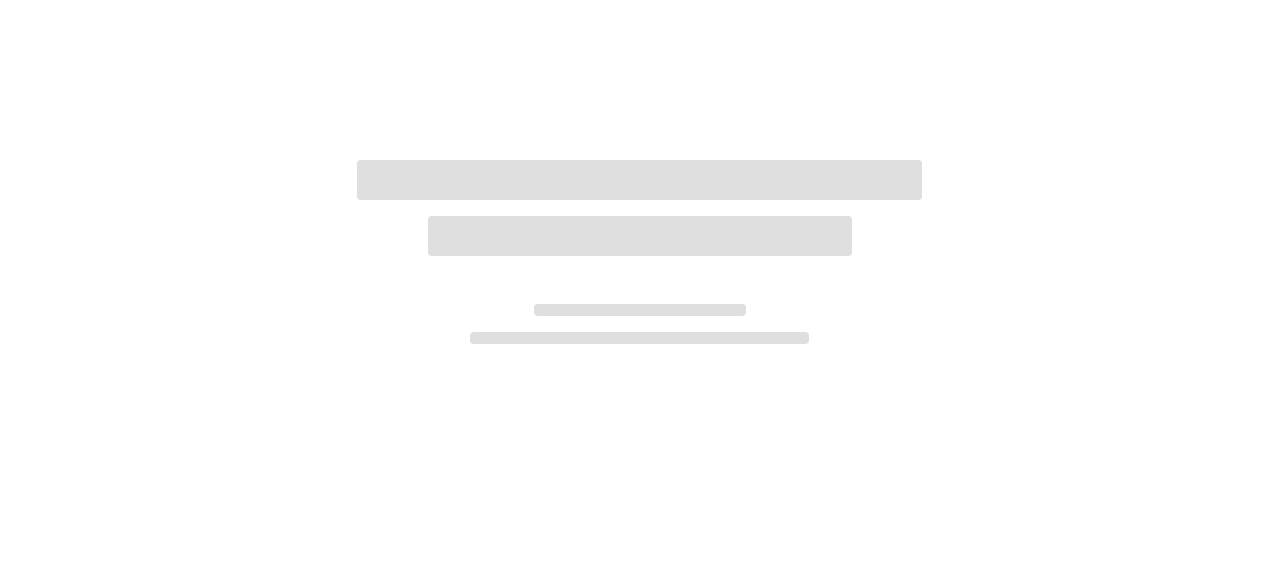 scroll, scrollTop: 0, scrollLeft: 0, axis: both 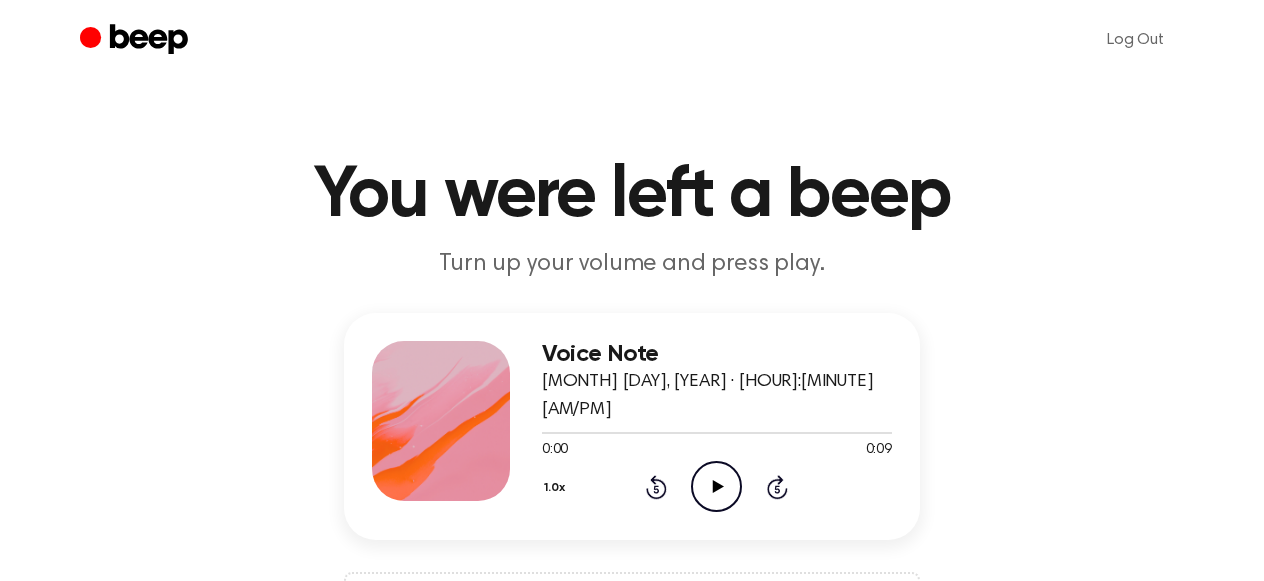click on "Play Audio" 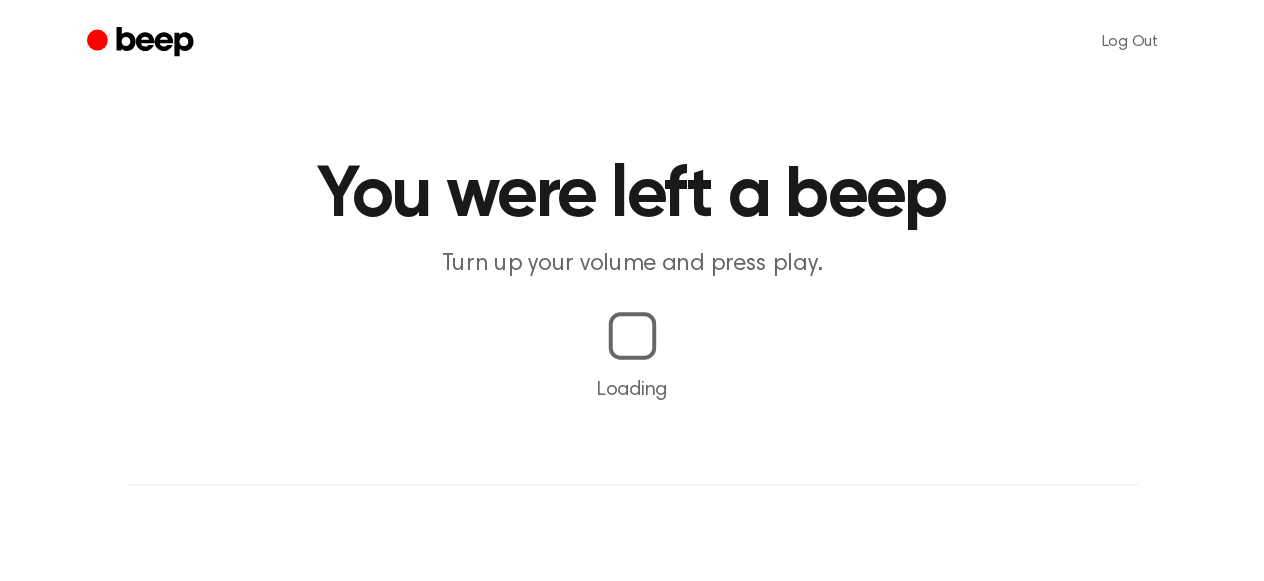 scroll, scrollTop: 0, scrollLeft: 0, axis: both 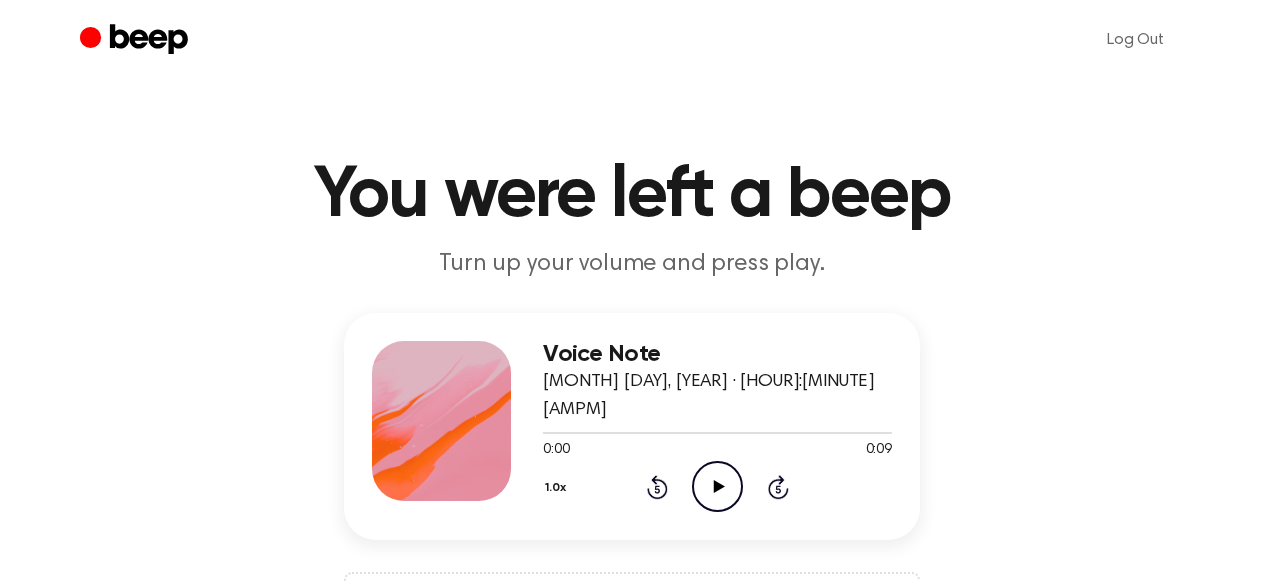 click 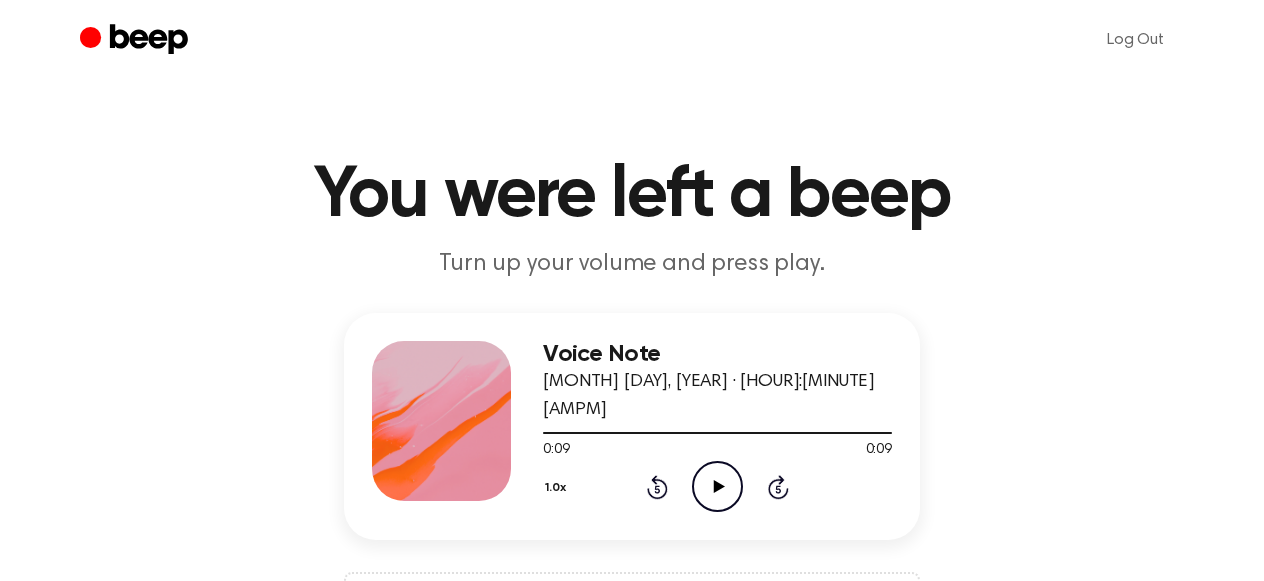 click on "Play Audio" 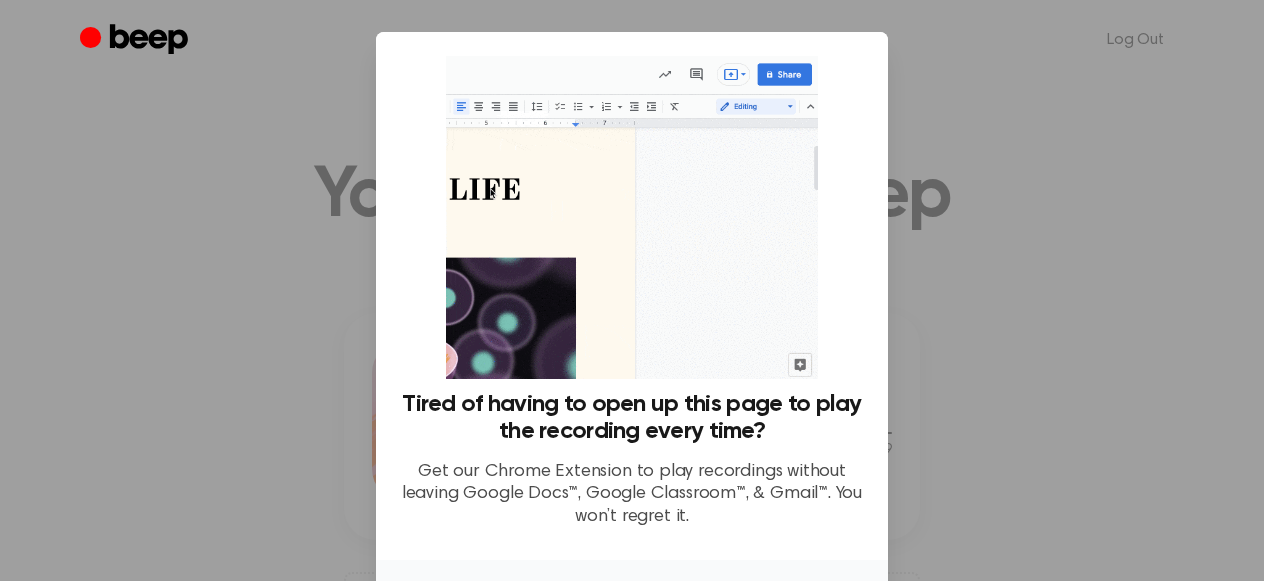 scroll, scrollTop: 141, scrollLeft: 0, axis: vertical 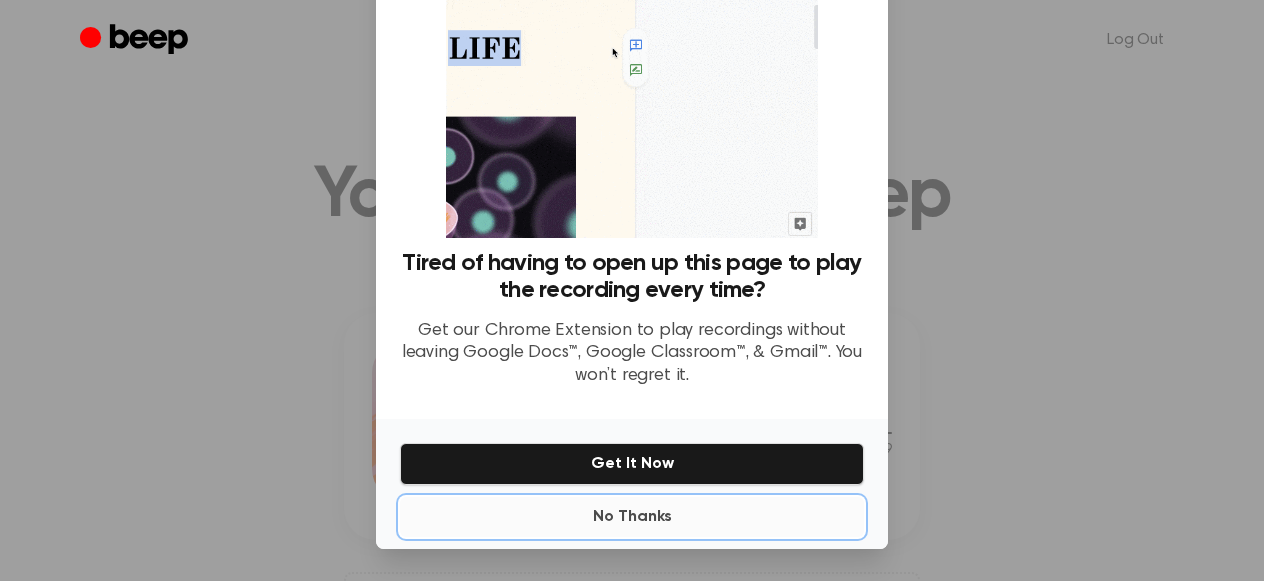 click on "No Thanks" at bounding box center (632, 517) 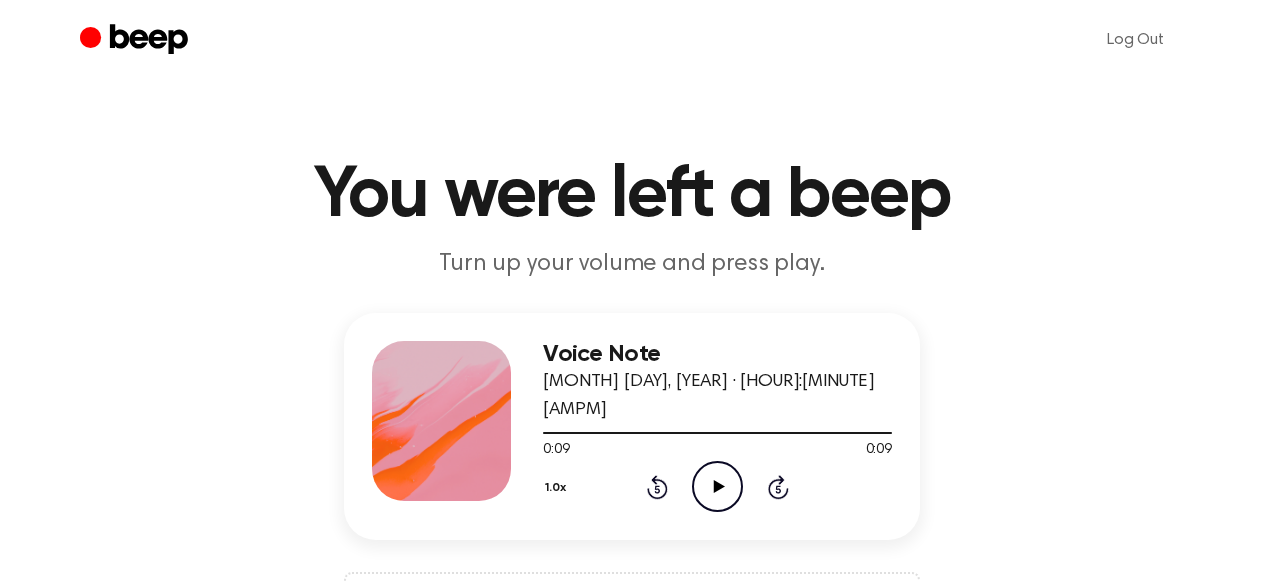 click on "Play Audio" 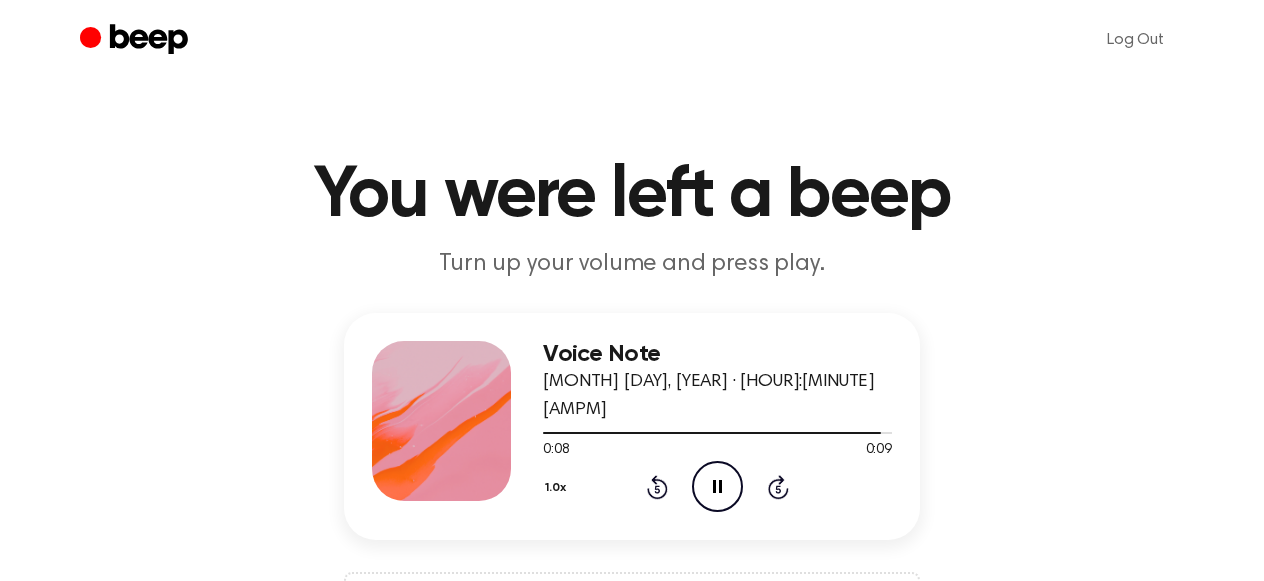 click on "You were left a beep" at bounding box center (632, 196) 